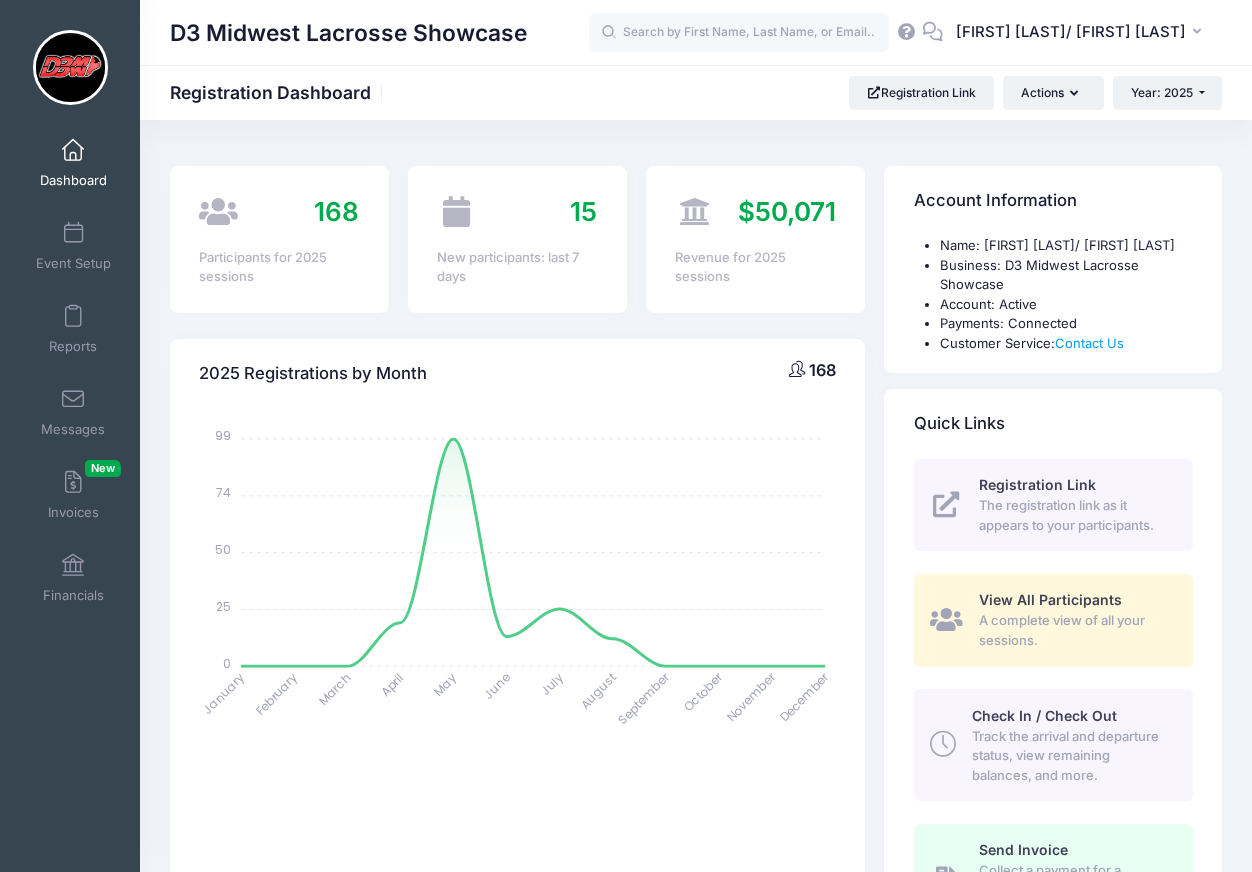 select 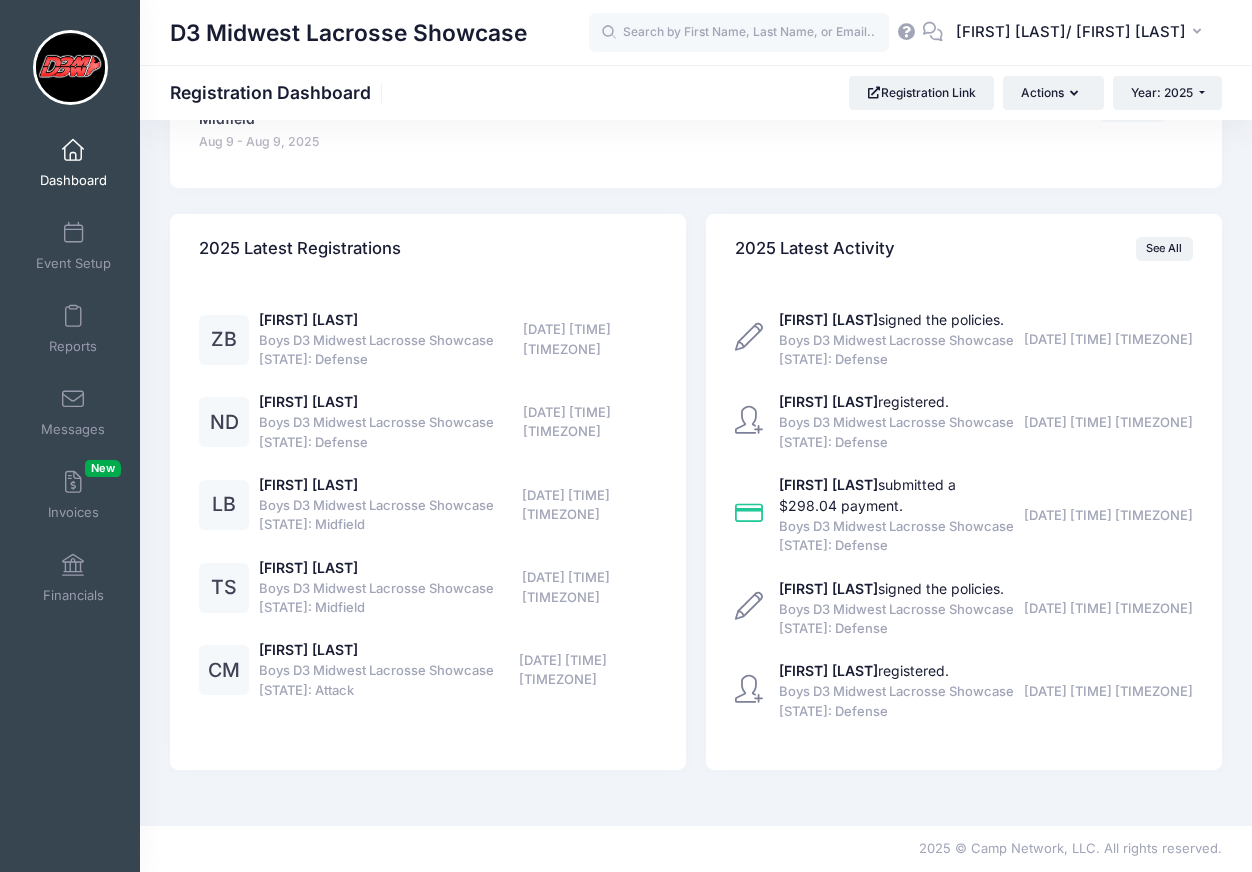 scroll, scrollTop: 0, scrollLeft: 0, axis: both 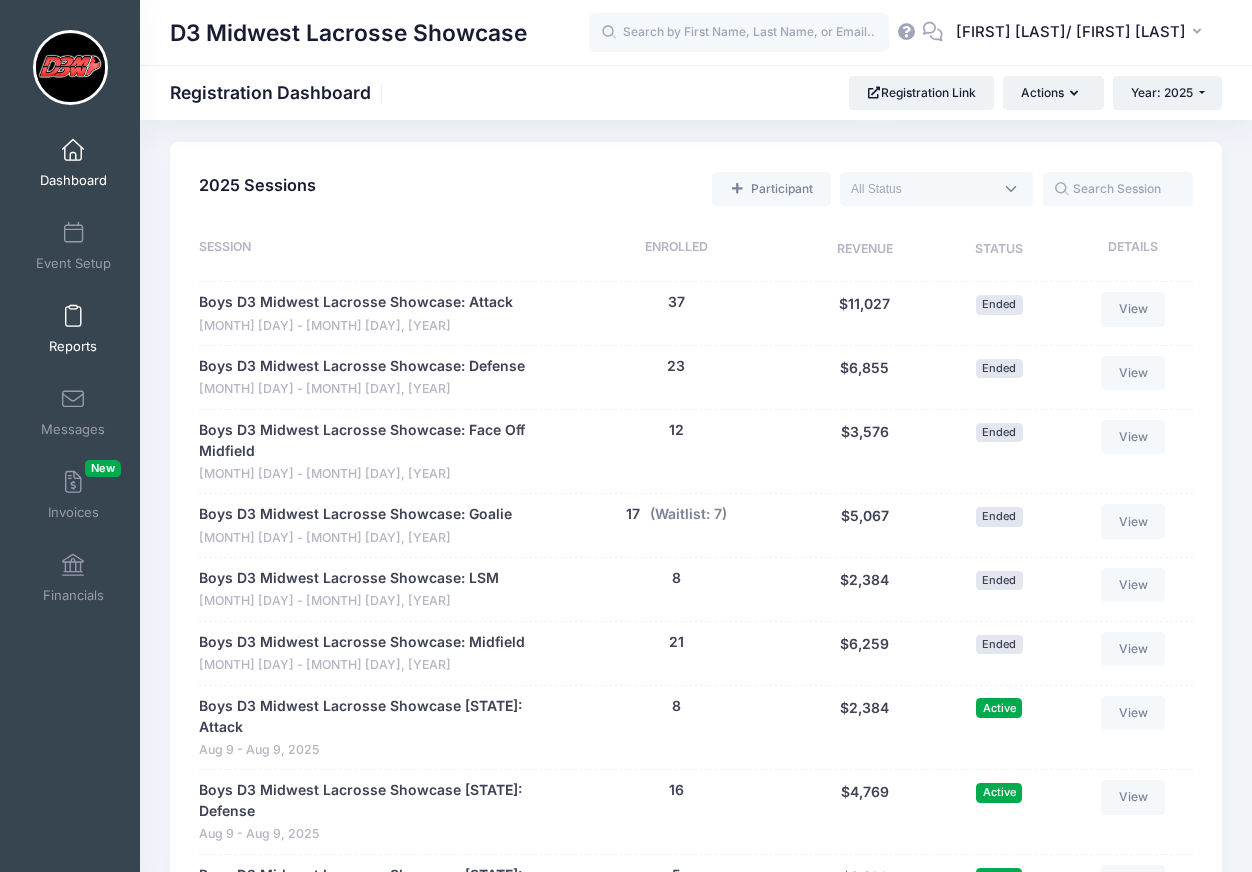 click at bounding box center (73, 317) 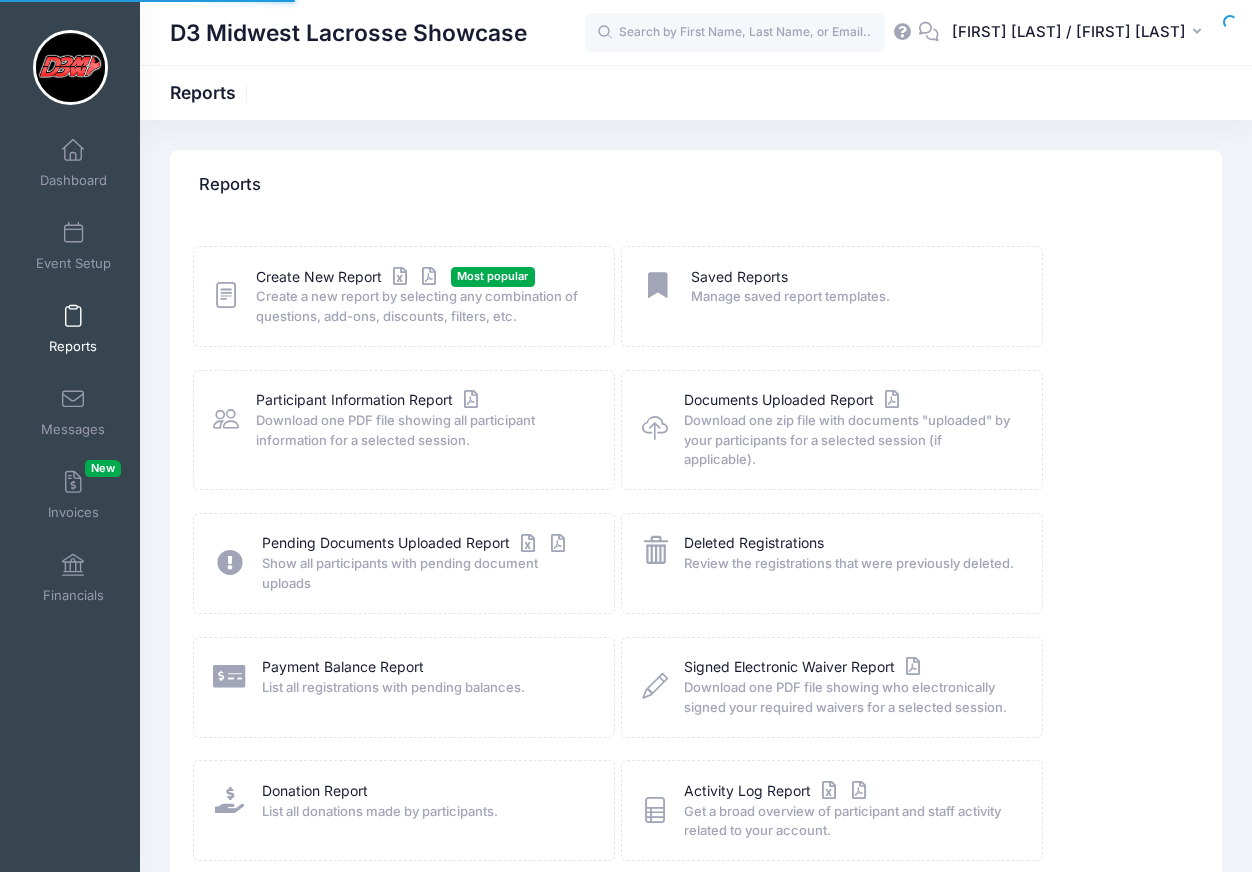 scroll, scrollTop: 0, scrollLeft: 0, axis: both 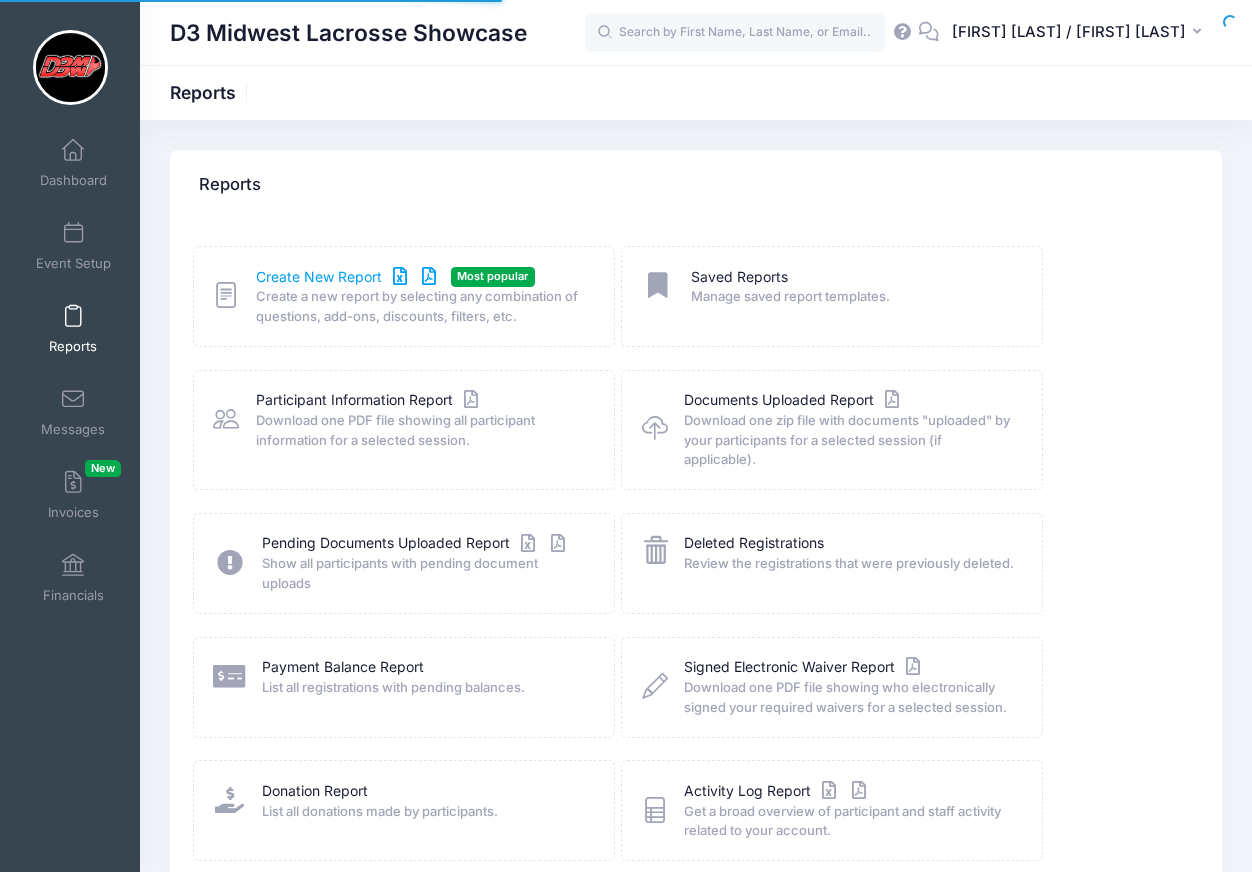 click on "Create New Report" at bounding box center (349, 277) 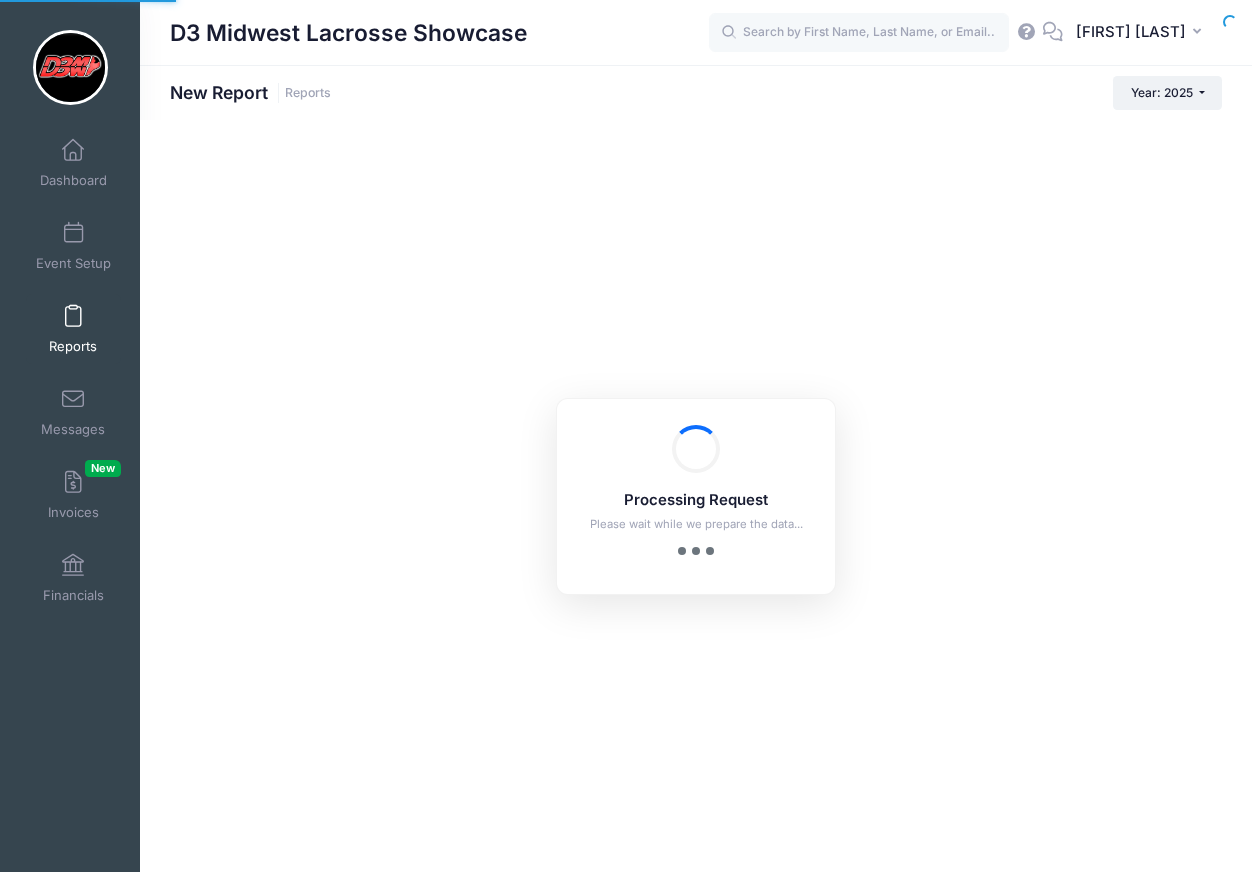 scroll, scrollTop: 0, scrollLeft: 0, axis: both 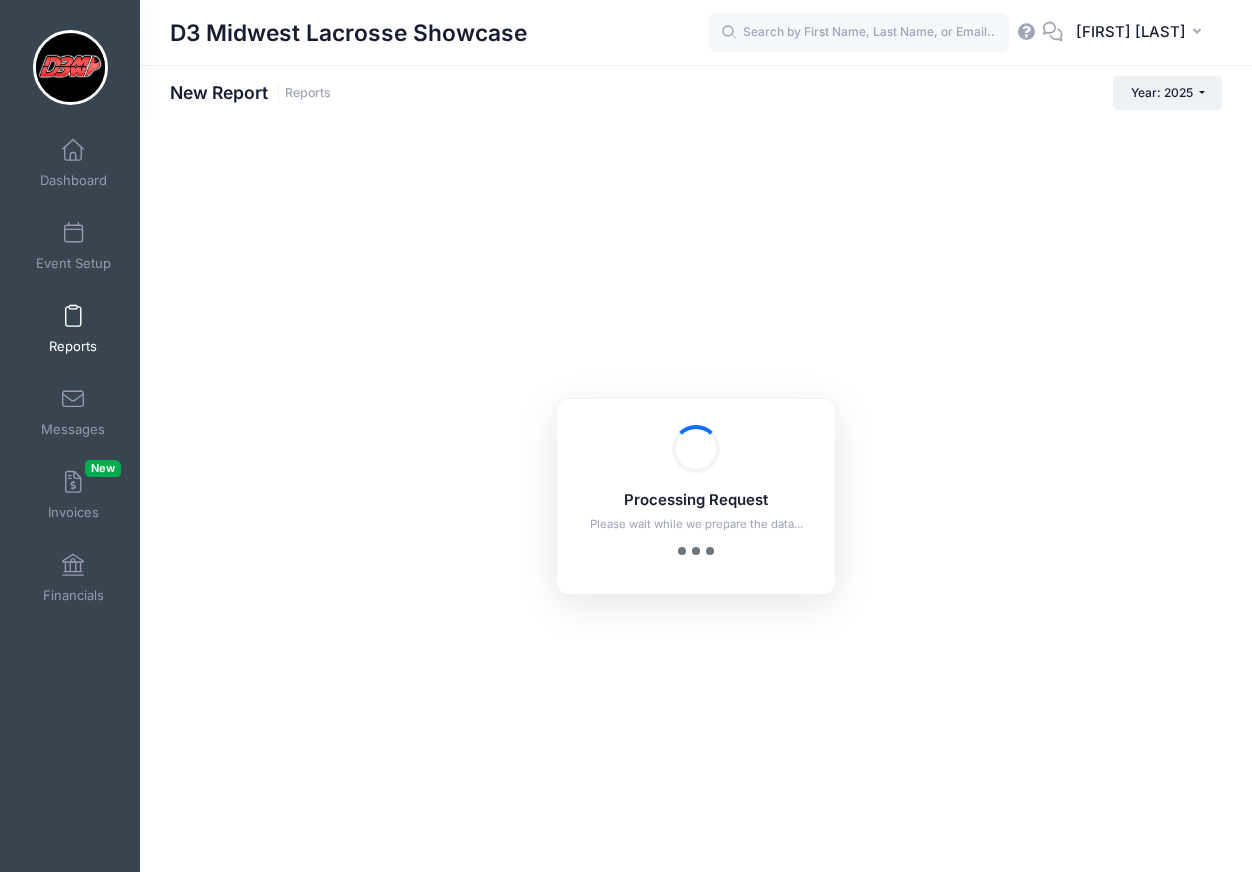 checkbox on "true" 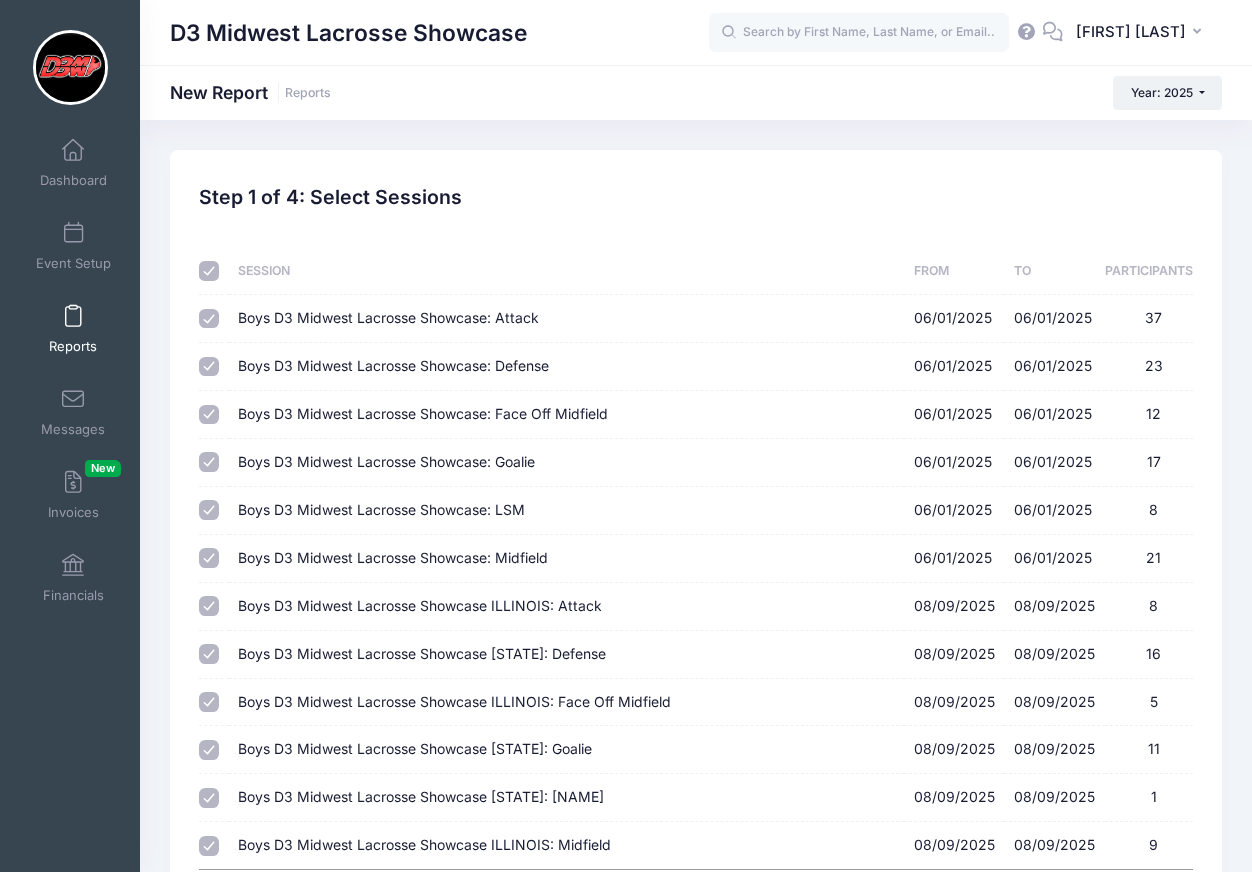 click at bounding box center (209, 271) 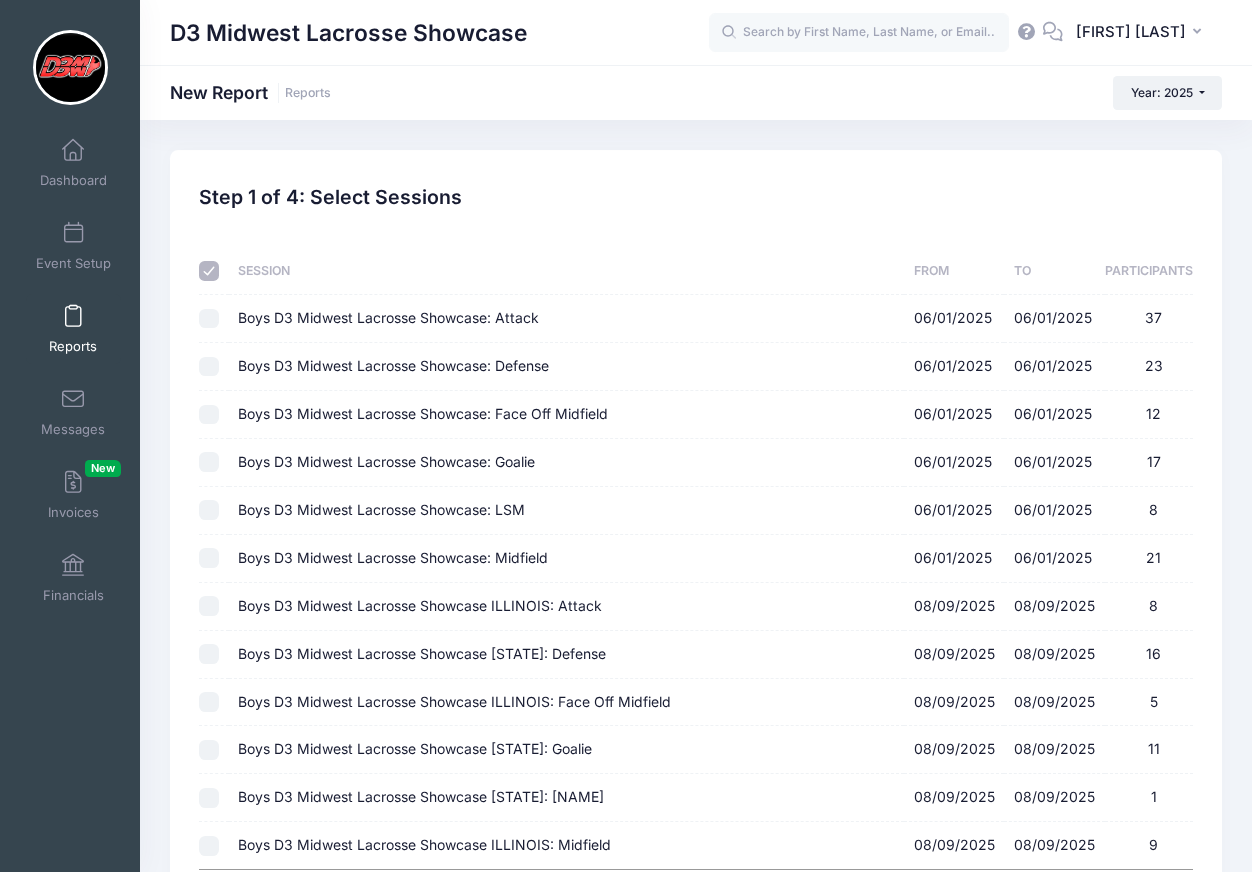 checkbox on "false" 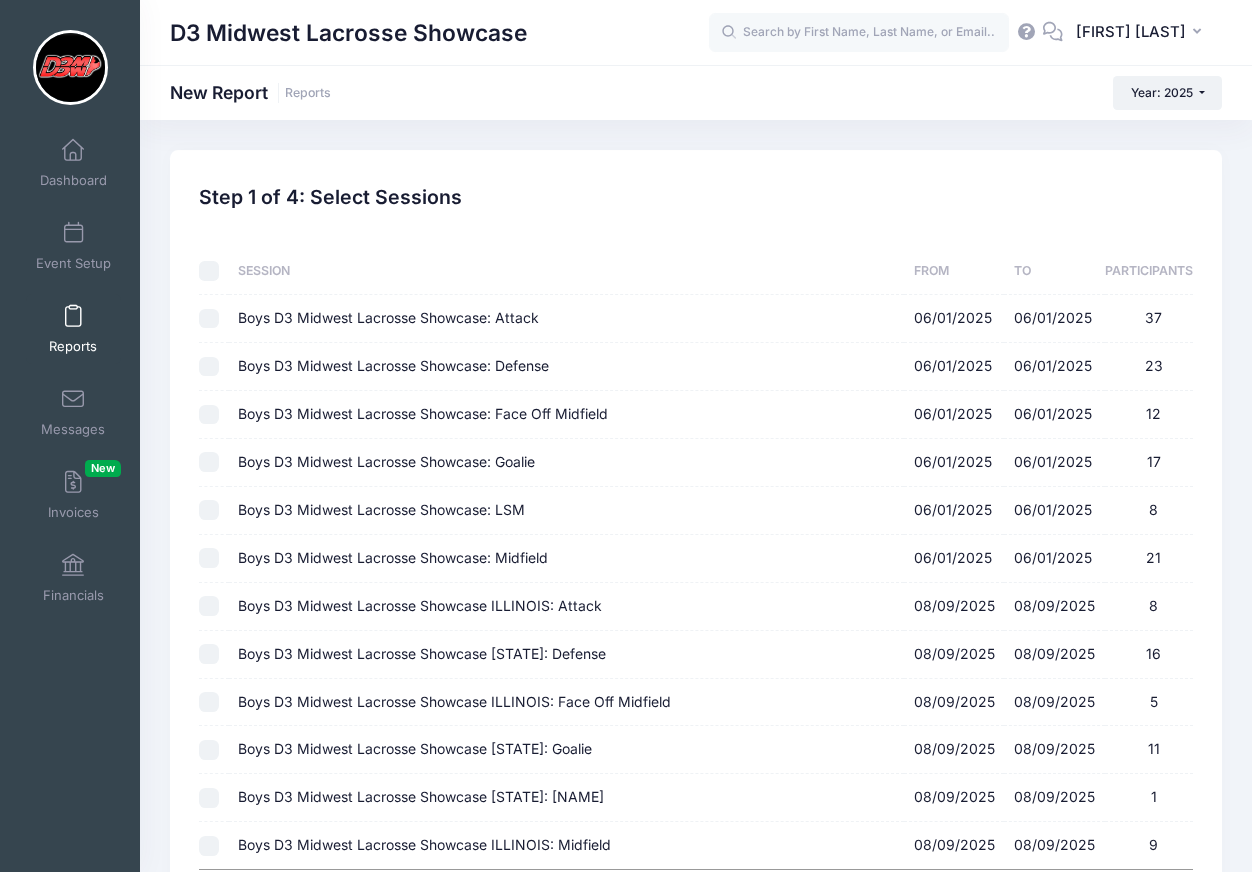 checkbox on "false" 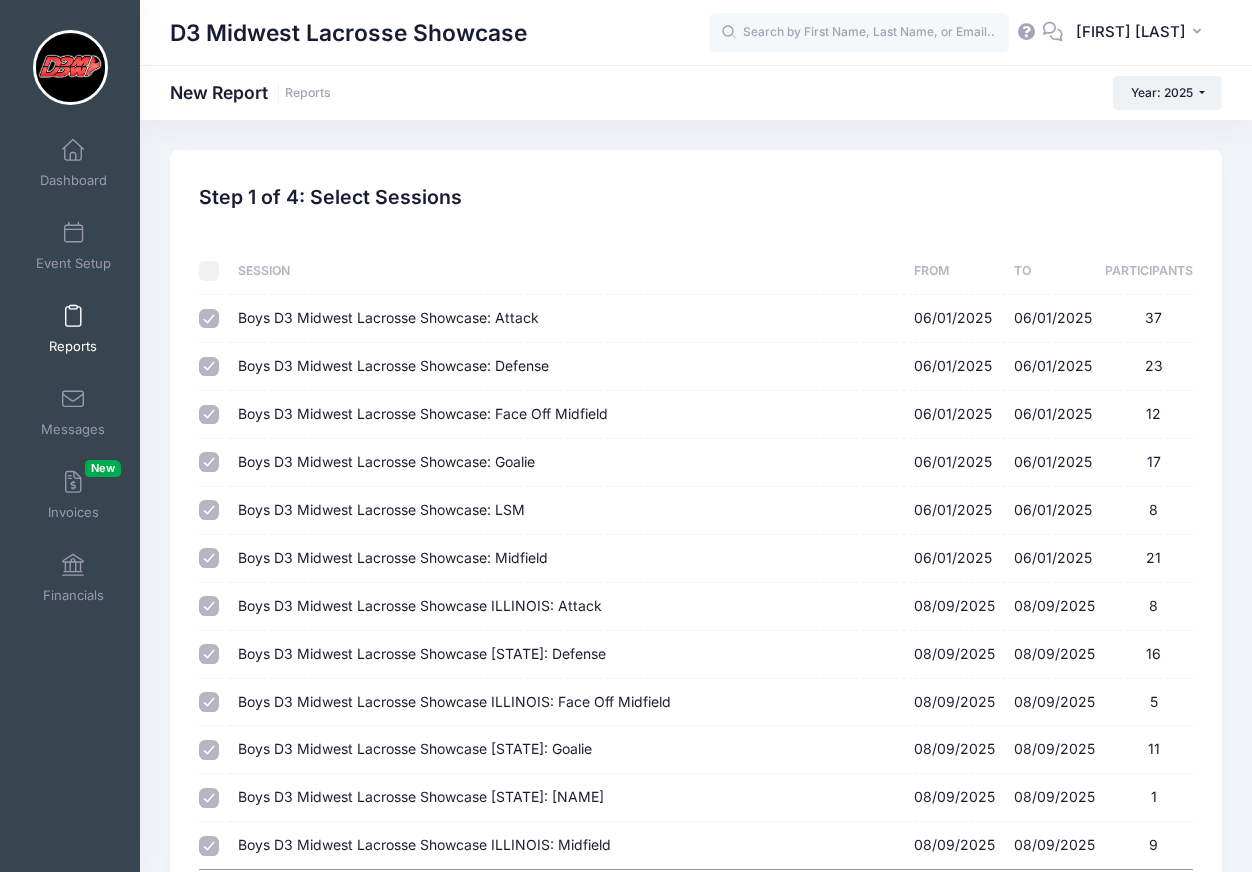 checkbox on "true" 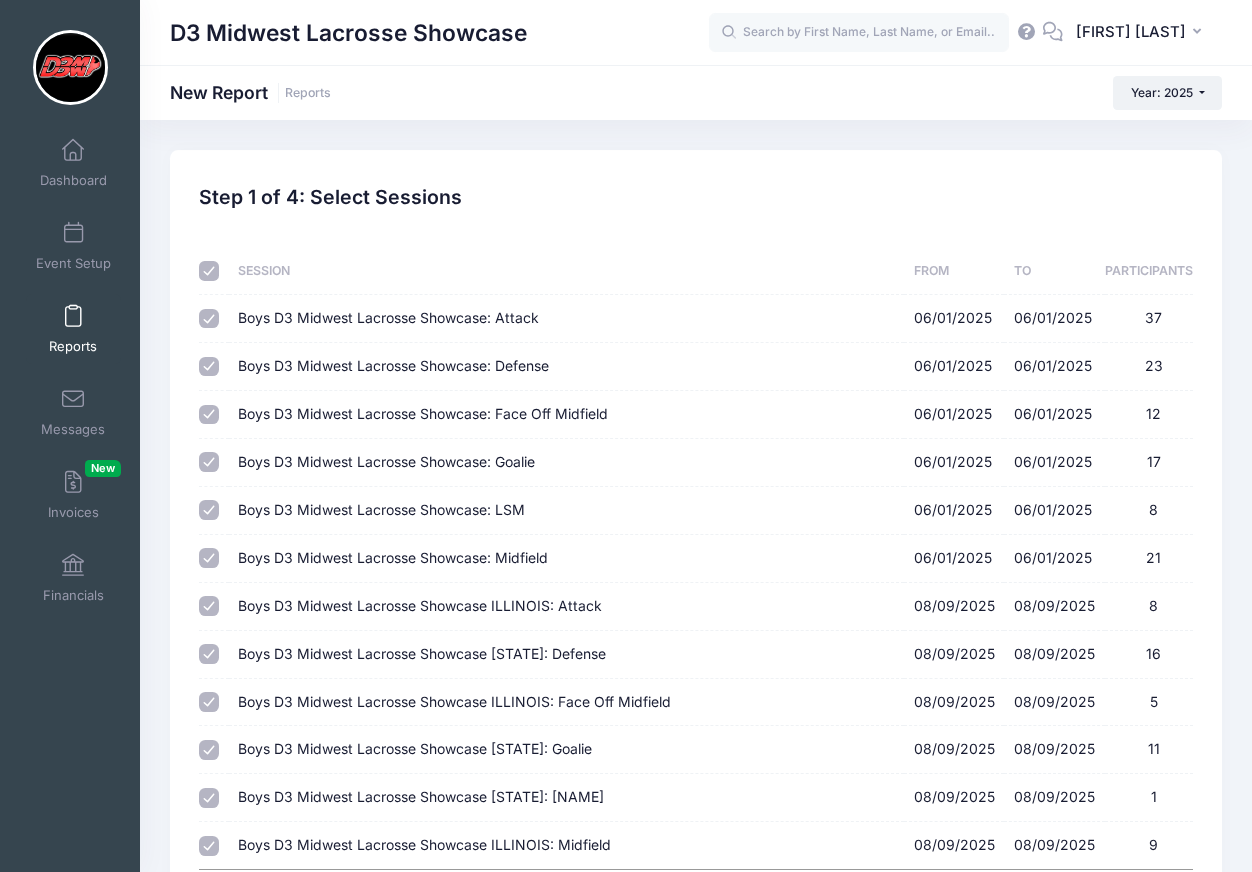 checkbox on "true" 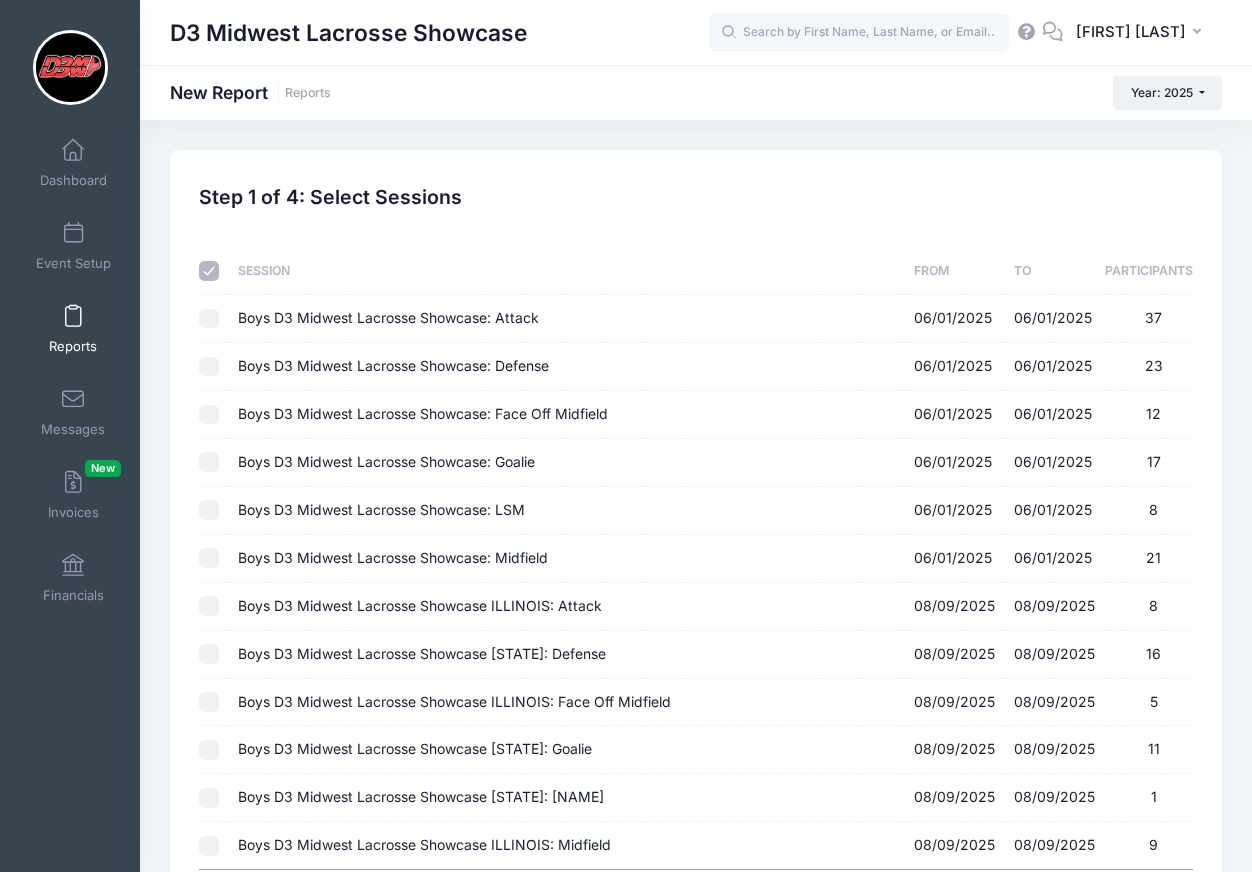 checkbox on "false" 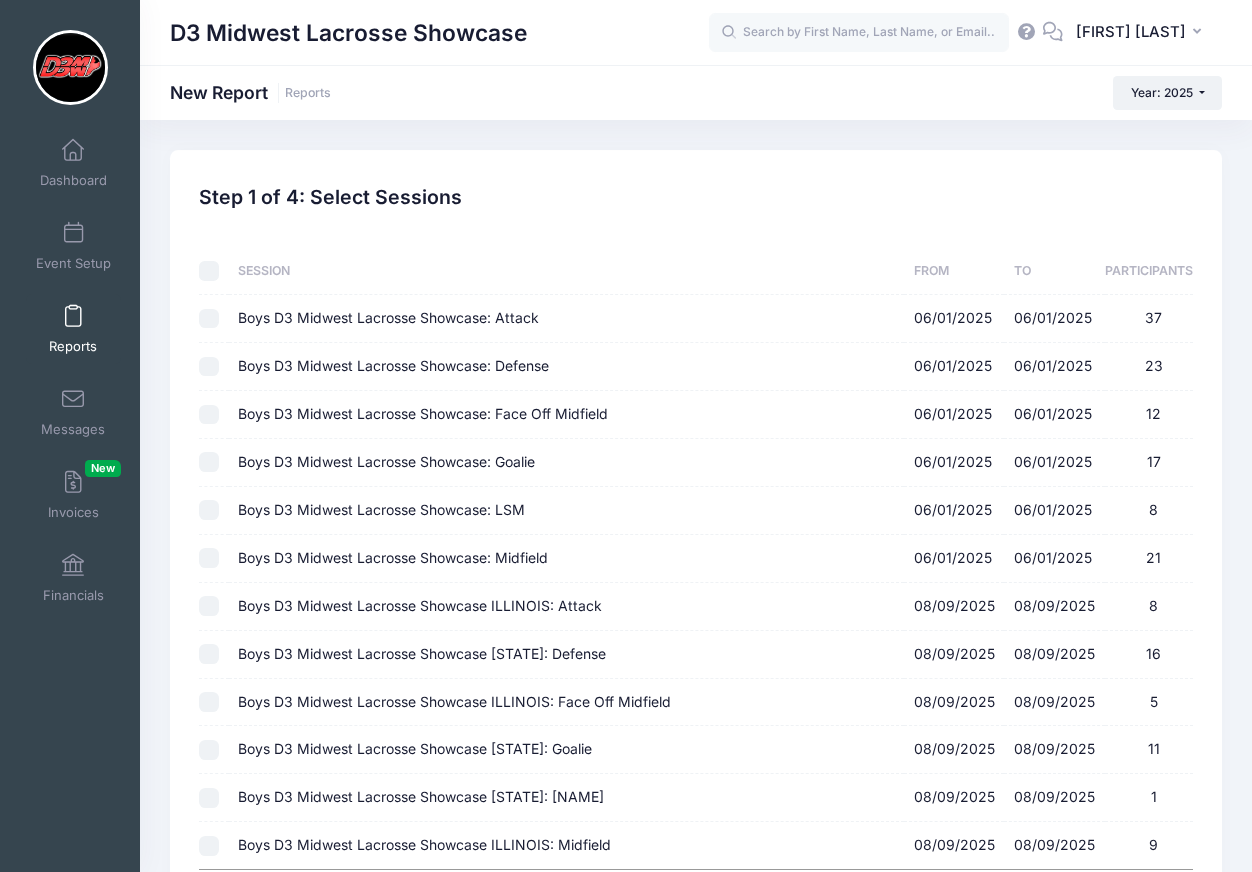 checkbox on "false" 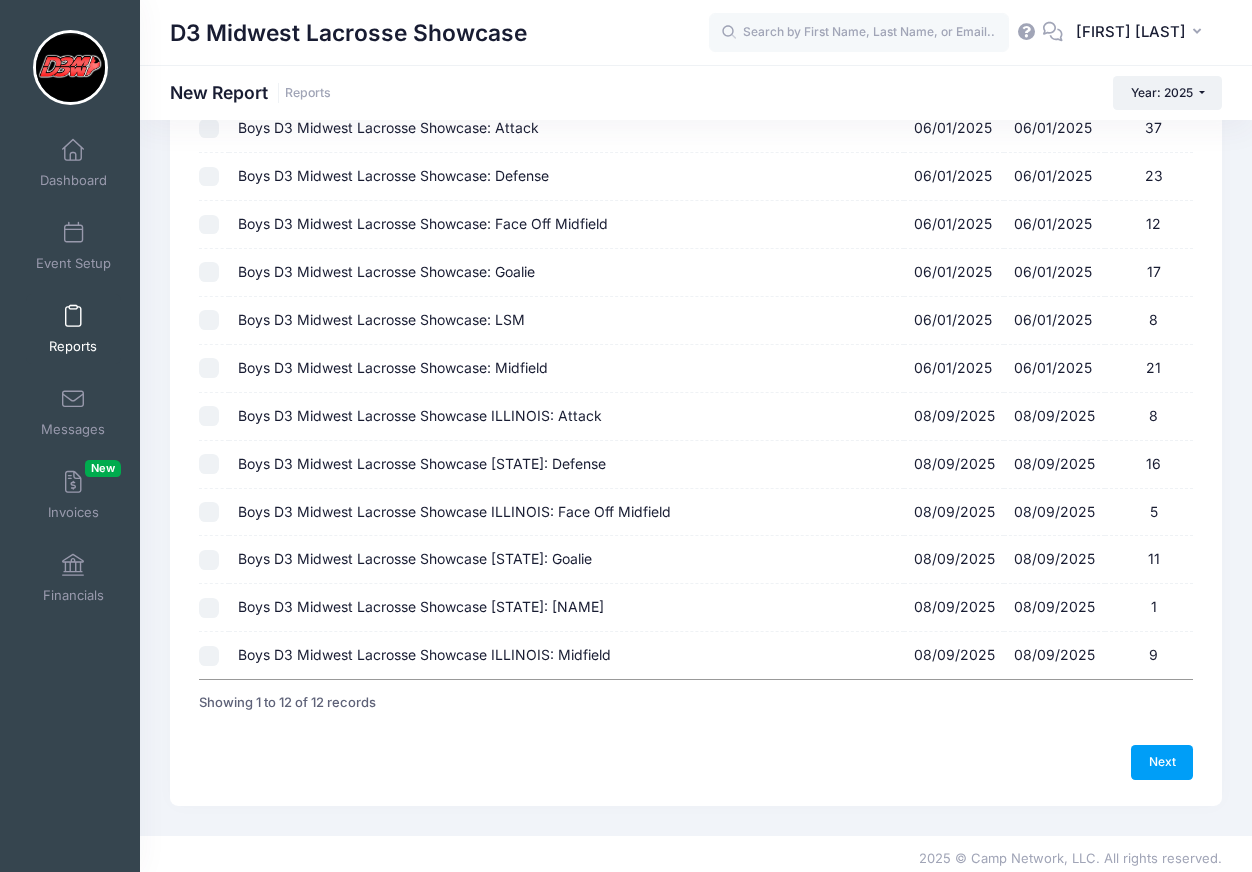 scroll, scrollTop: 199, scrollLeft: 0, axis: vertical 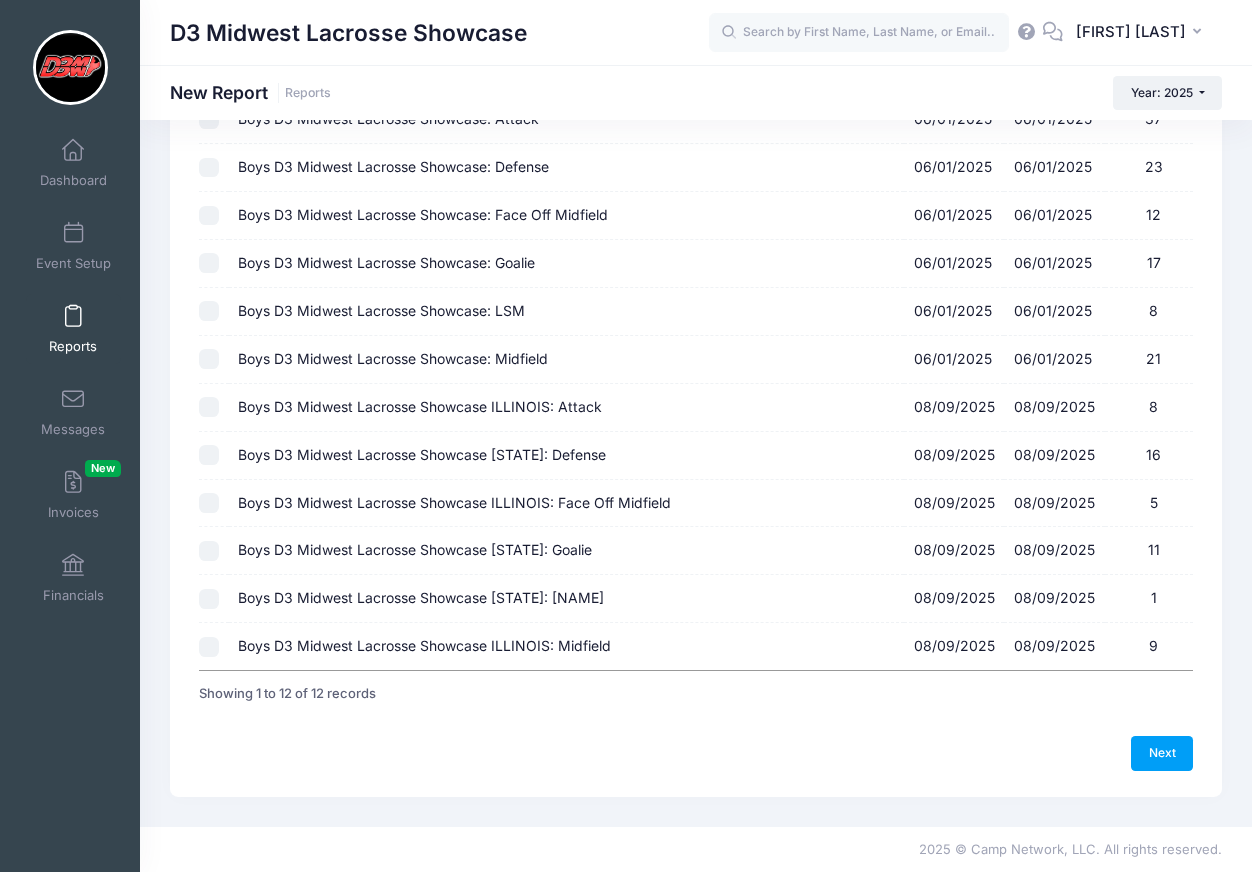 click on "[DATE] - [DATE]" at bounding box center [209, 407] 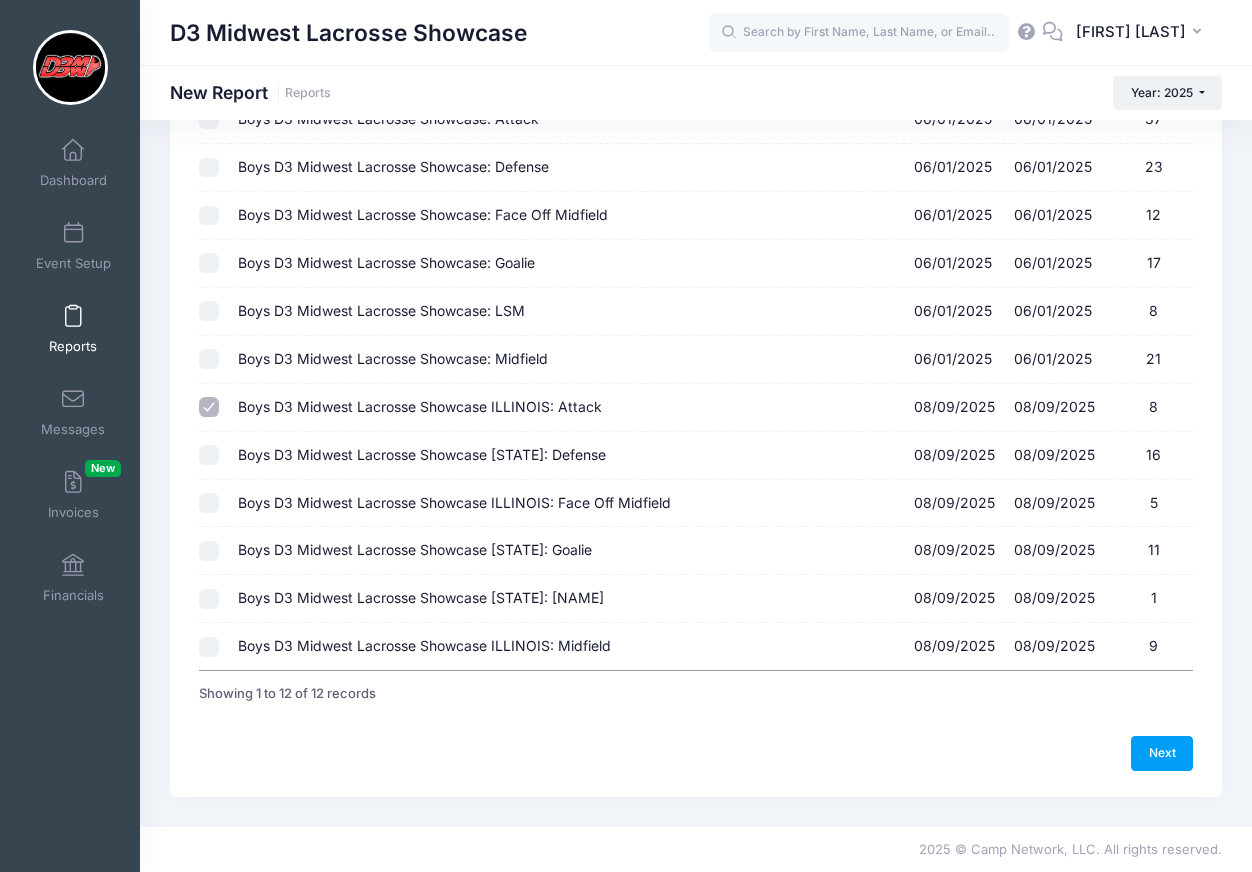 click on "Boys D3 Midwest Lacrosse Showcase [STATE]: Defense [DATE] - [DATE] 16" at bounding box center [209, 455] 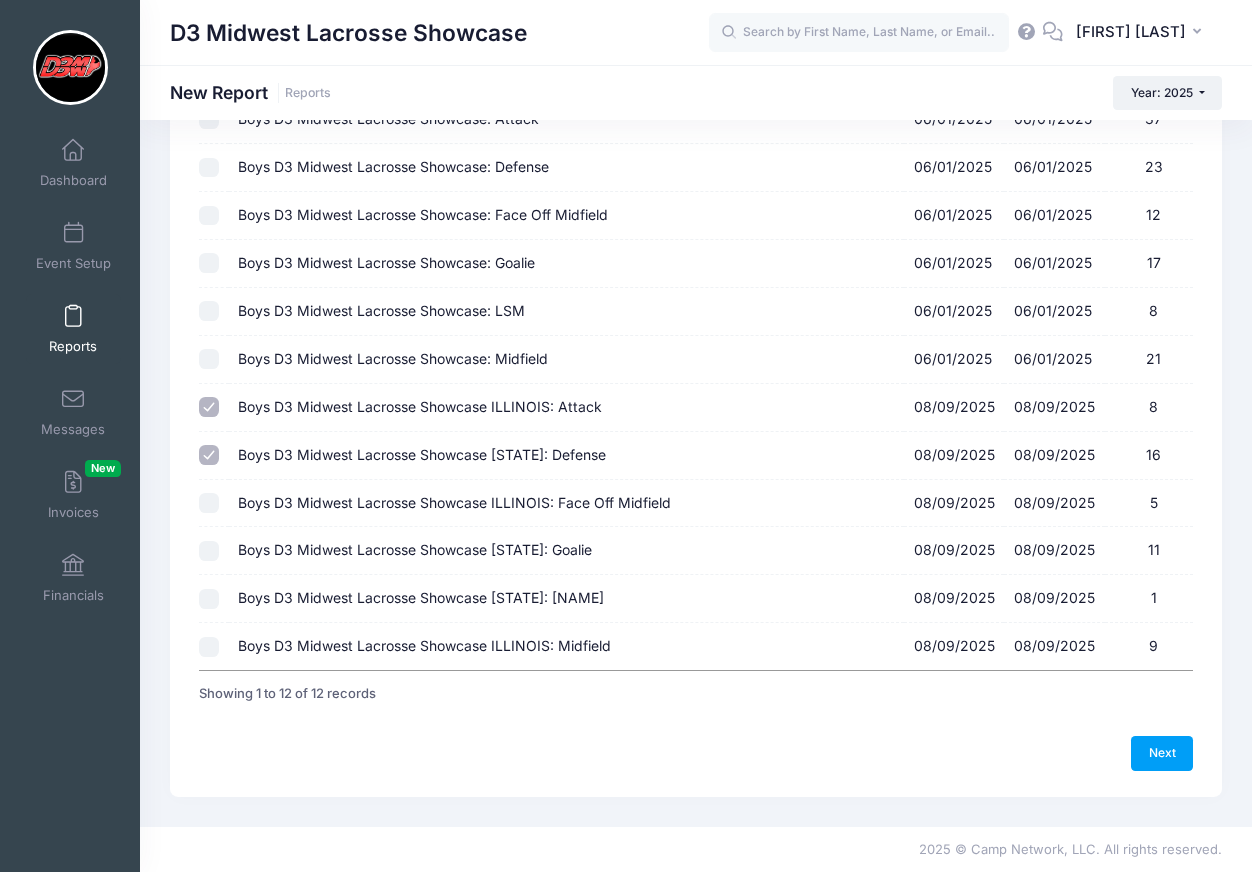 click at bounding box center [213, 504] 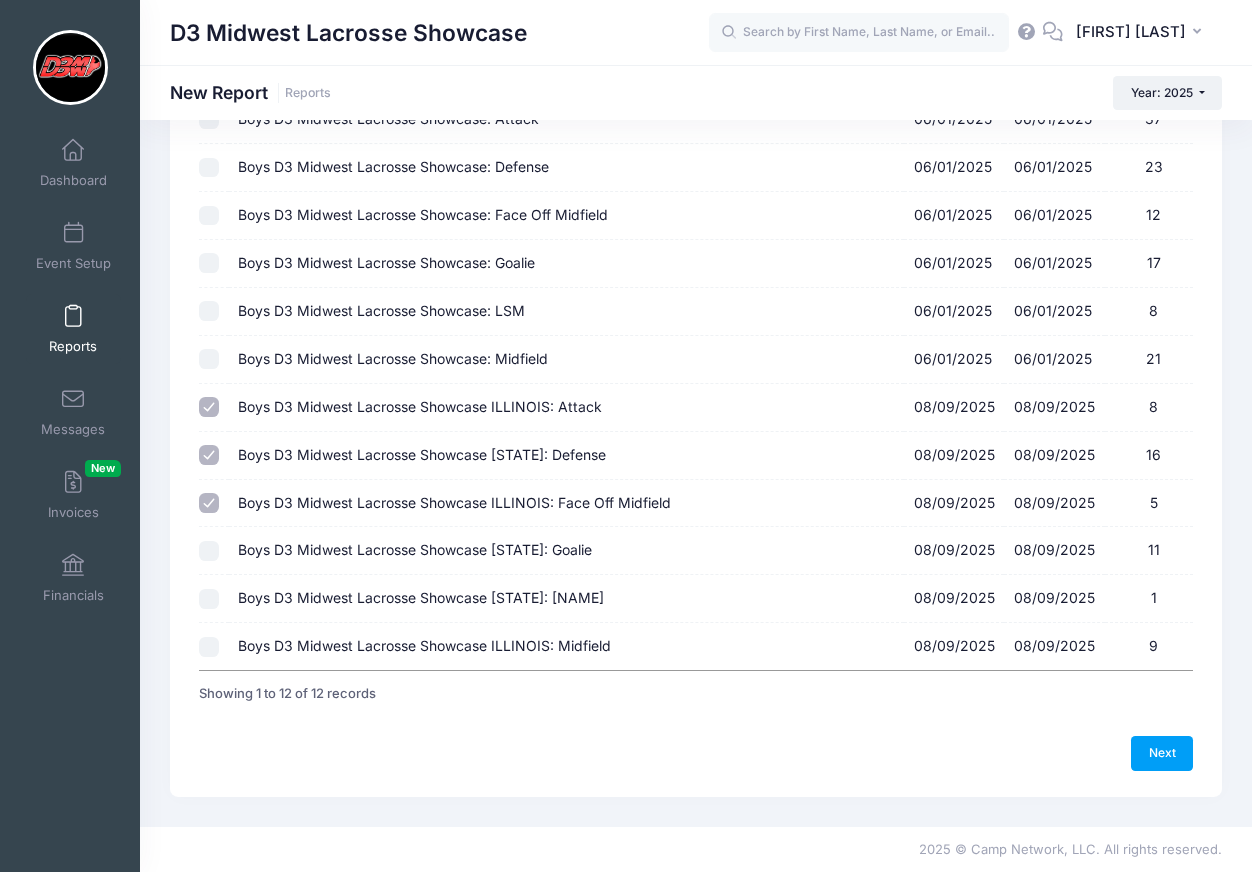 click on "Boys D3 Midwest Lacrosse Showcase ILLINOIS: Goalie 08/09/2025 - 08/09/2025  11" at bounding box center [209, 551] 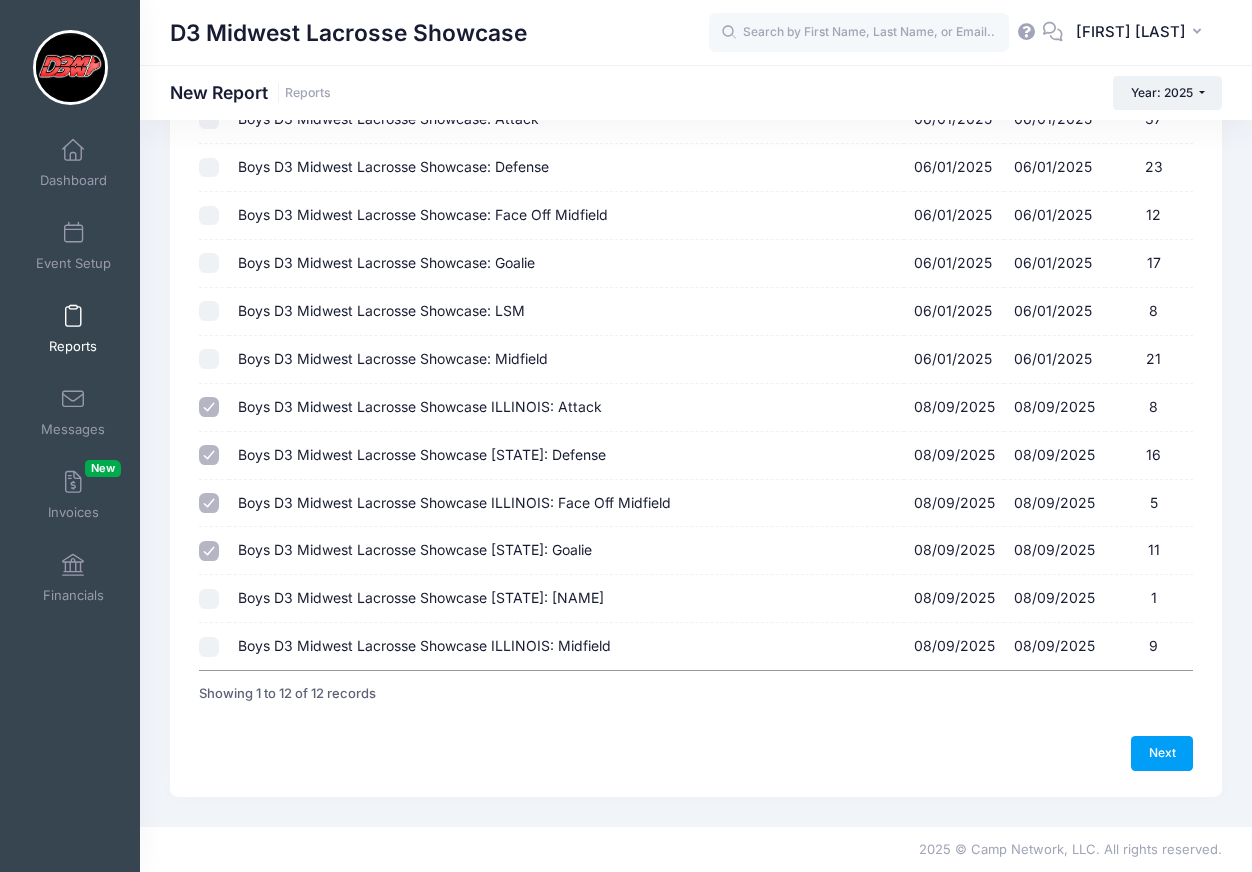 click at bounding box center (213, 599) 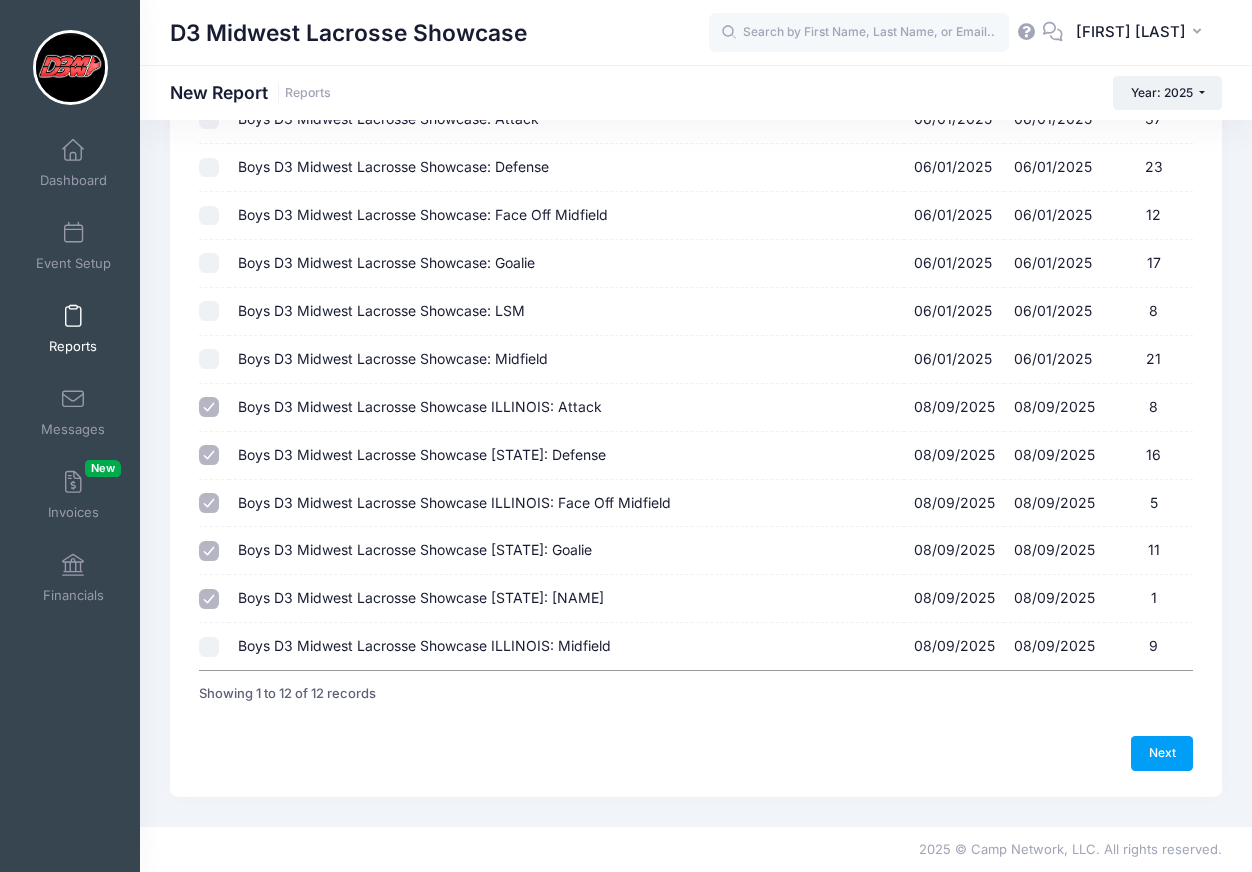 click at bounding box center (213, 646) 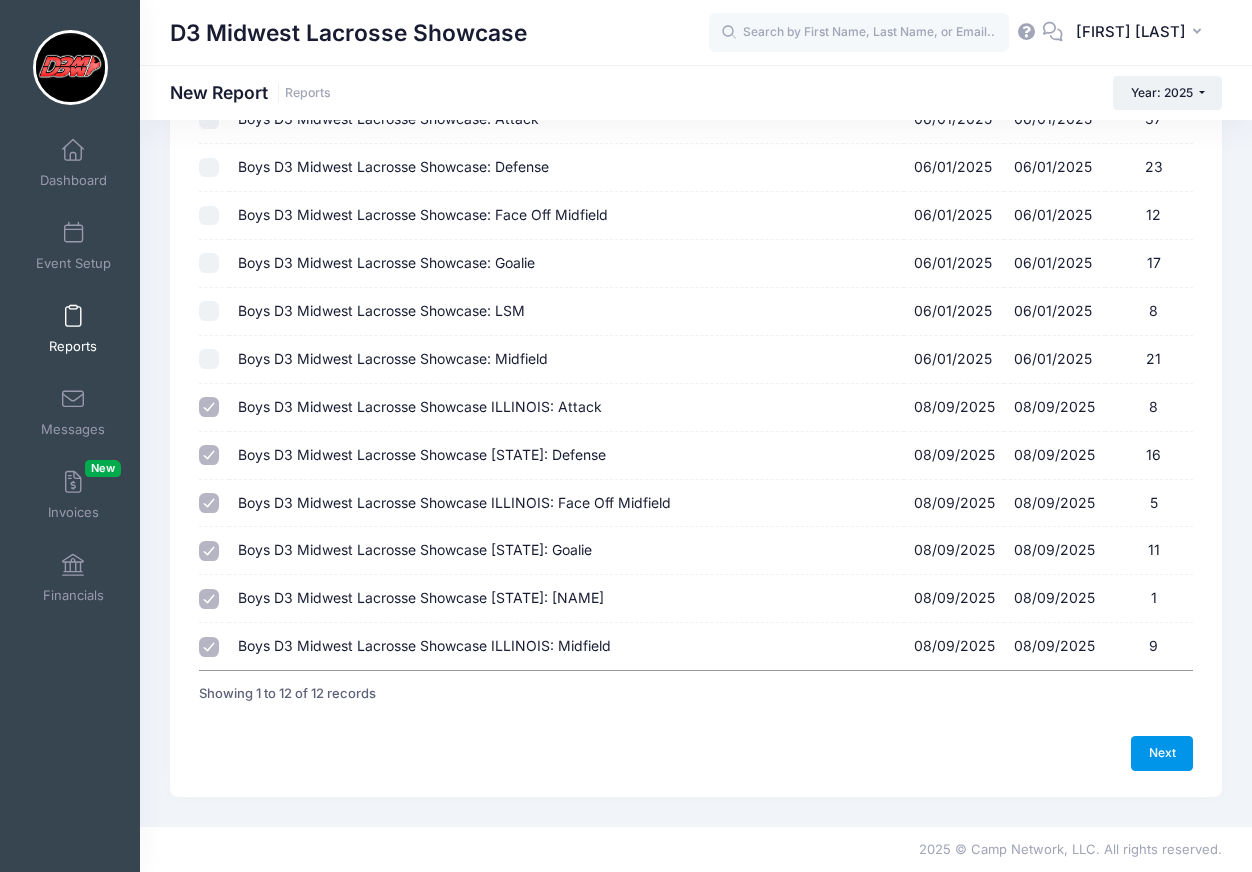 click on "Next" at bounding box center (1162, 753) 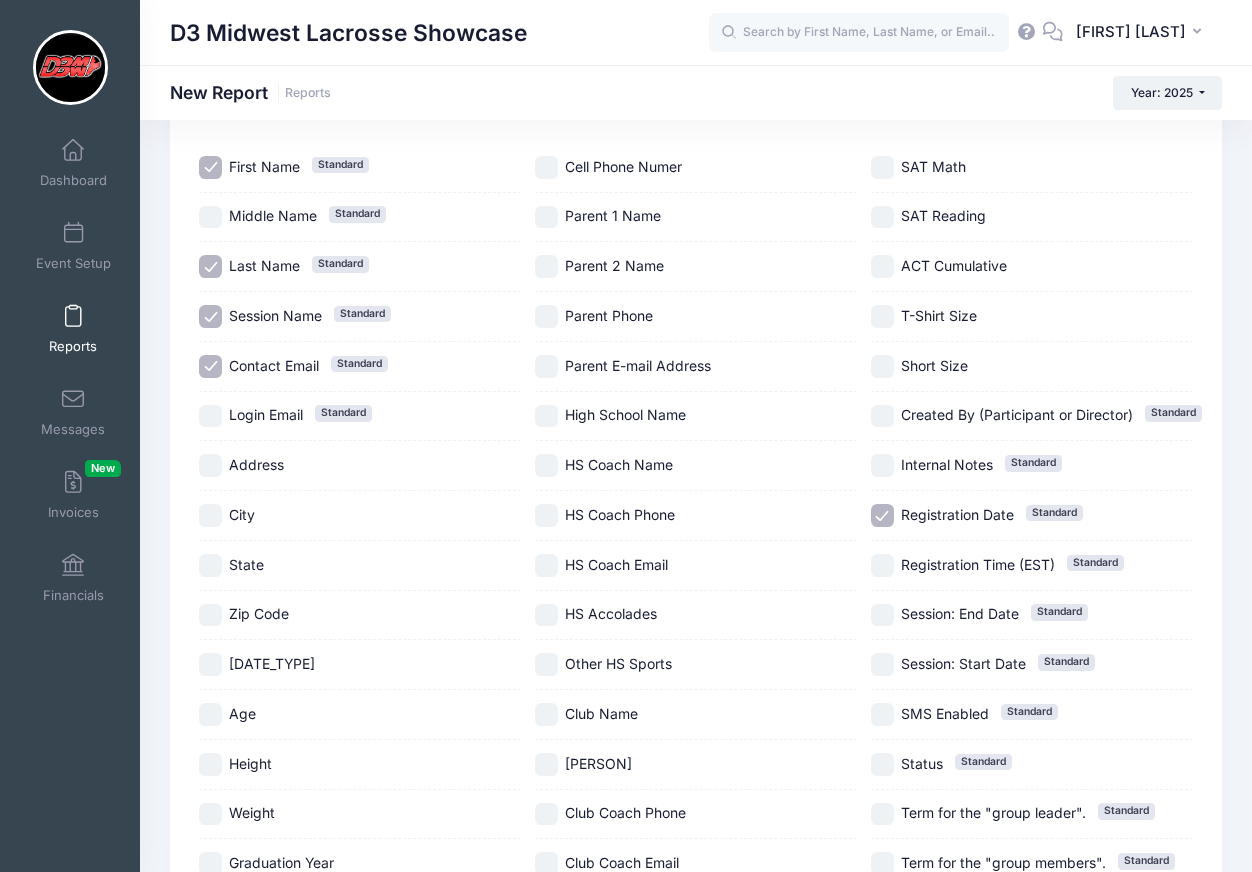scroll, scrollTop: 153, scrollLeft: 0, axis: vertical 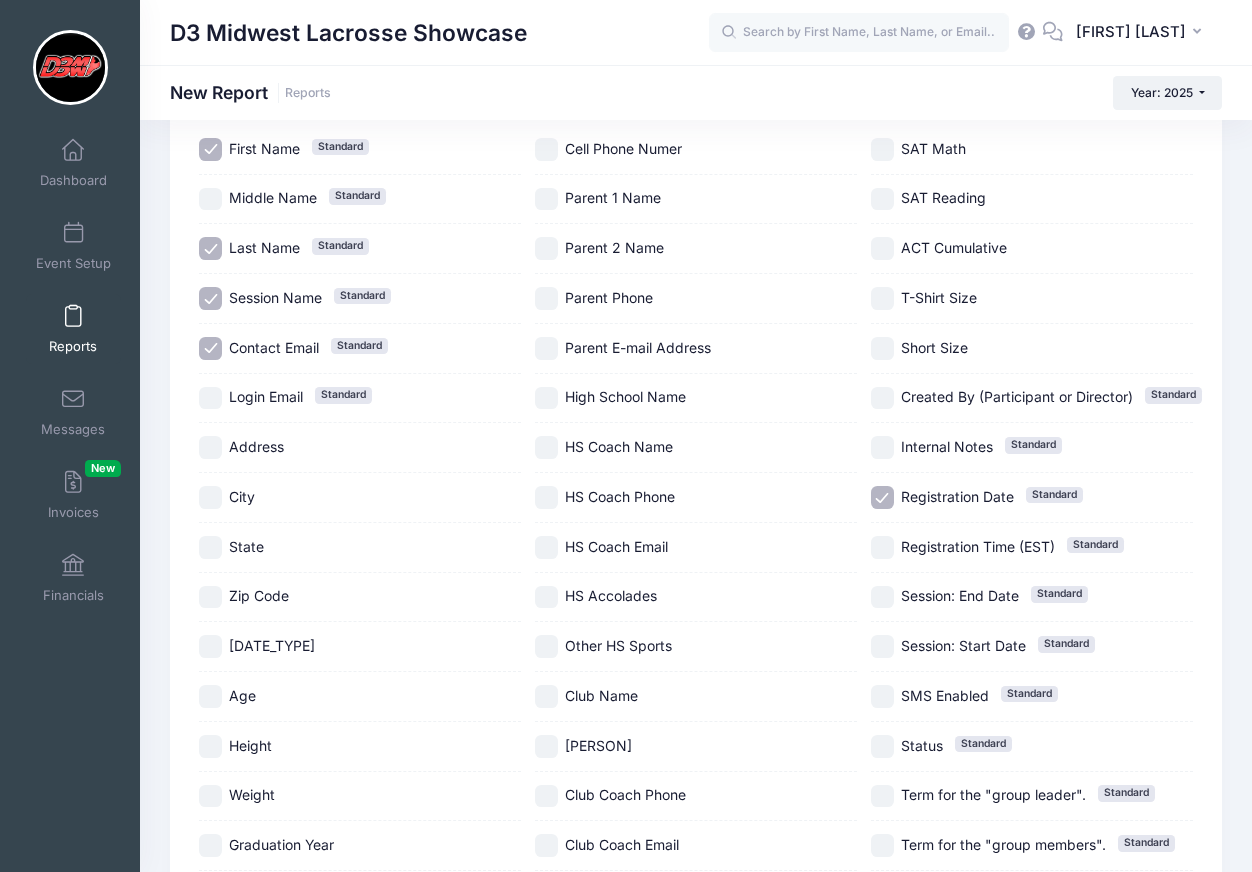click on "Login Email Standard" at bounding box center [210, 398] 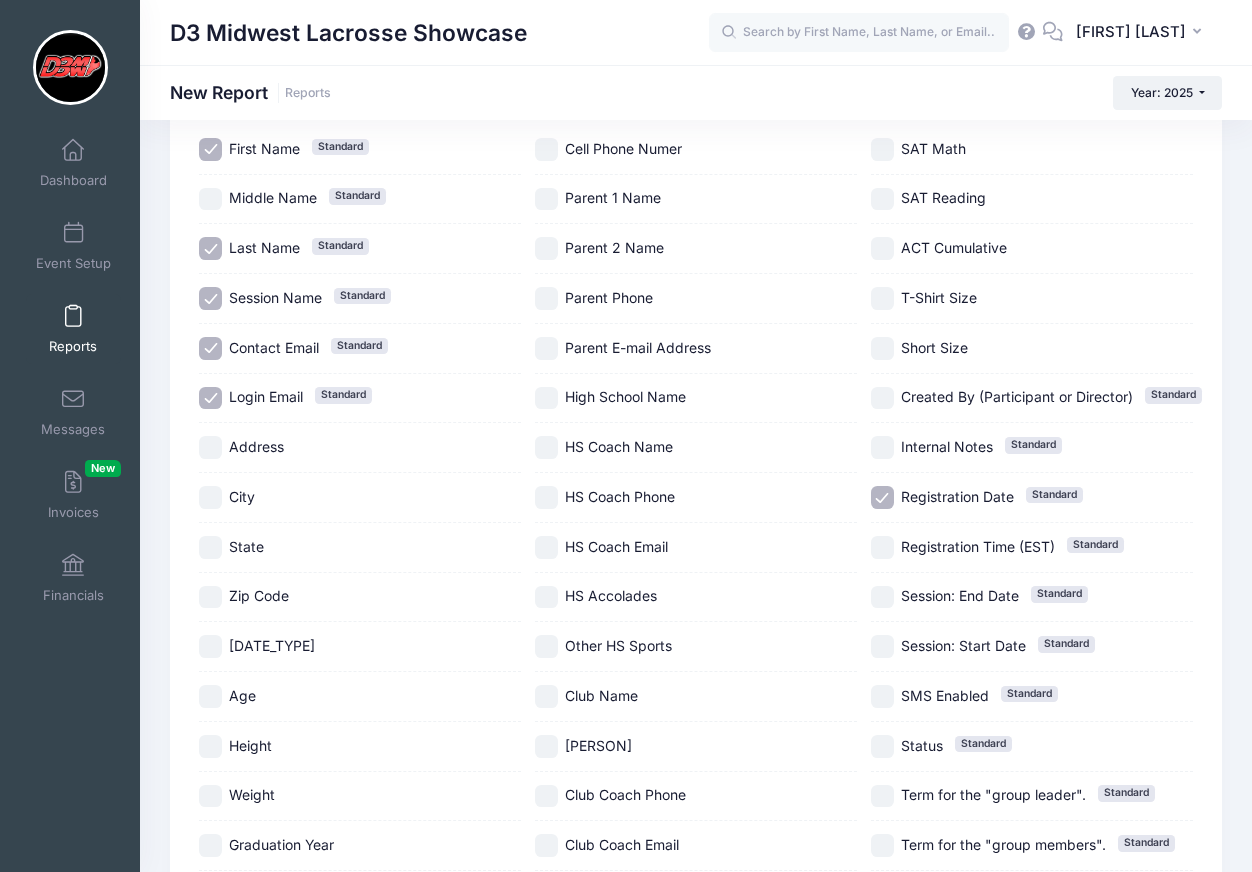 click on "Login Email Standard" at bounding box center [210, 398] 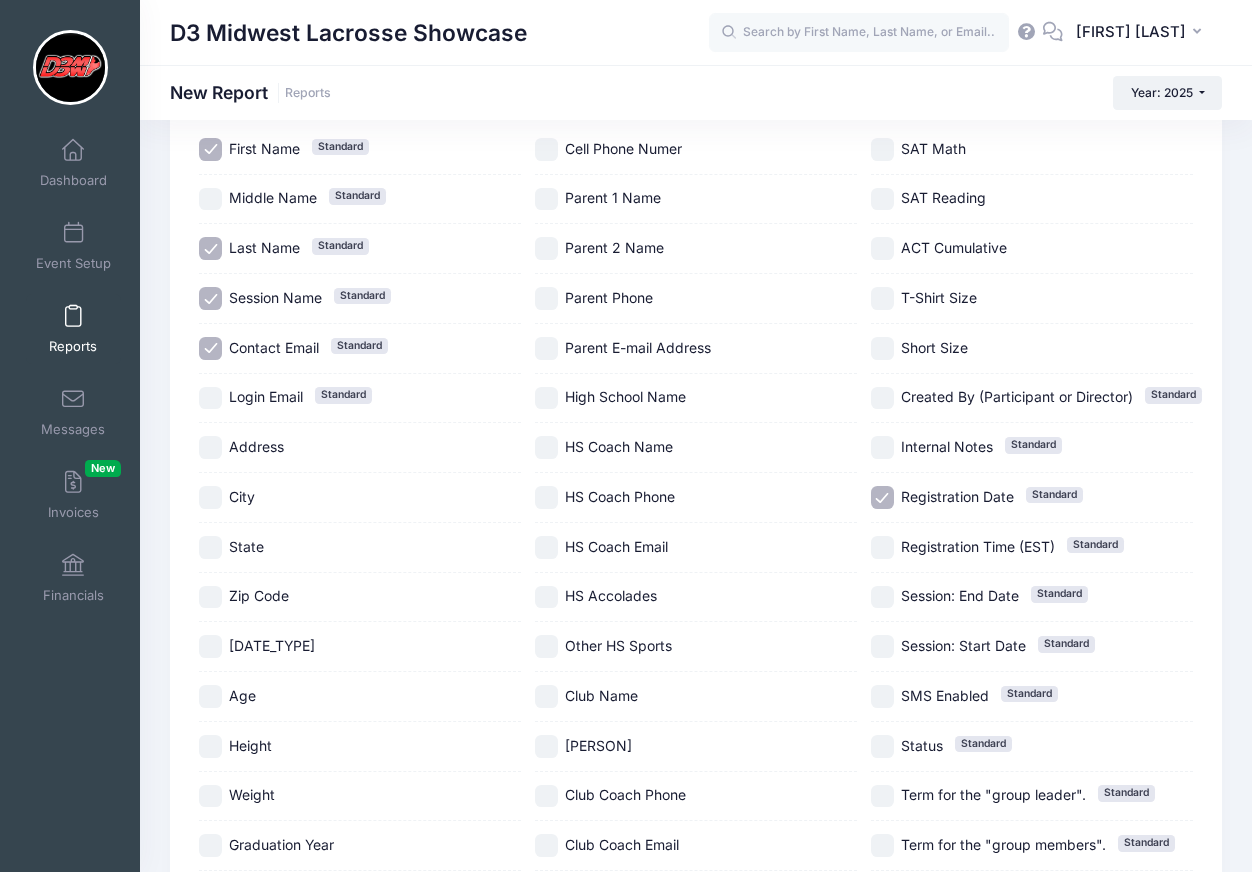 click on "Login Email Standard" at bounding box center (210, 398) 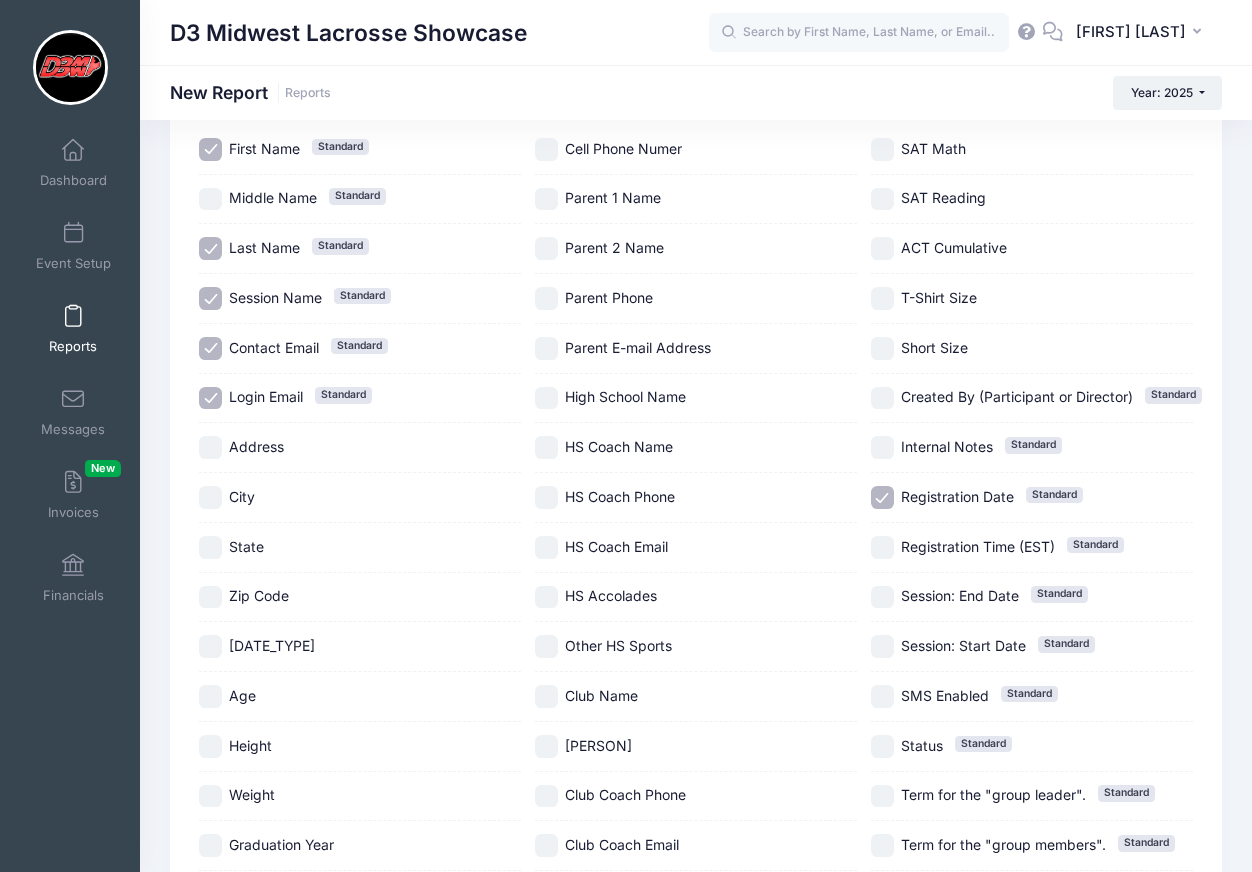 click on "Login Email Standard" at bounding box center [210, 398] 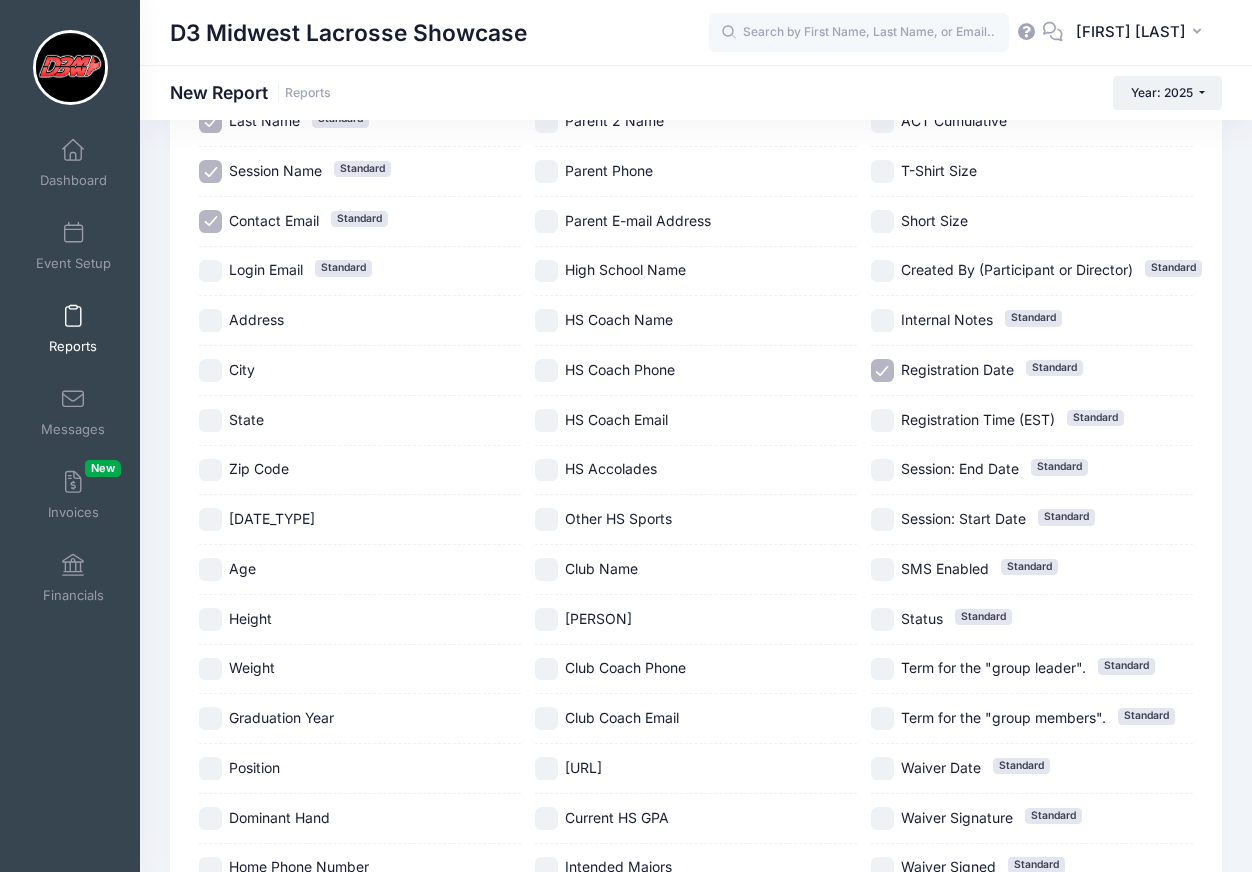 scroll, scrollTop: 330, scrollLeft: 0, axis: vertical 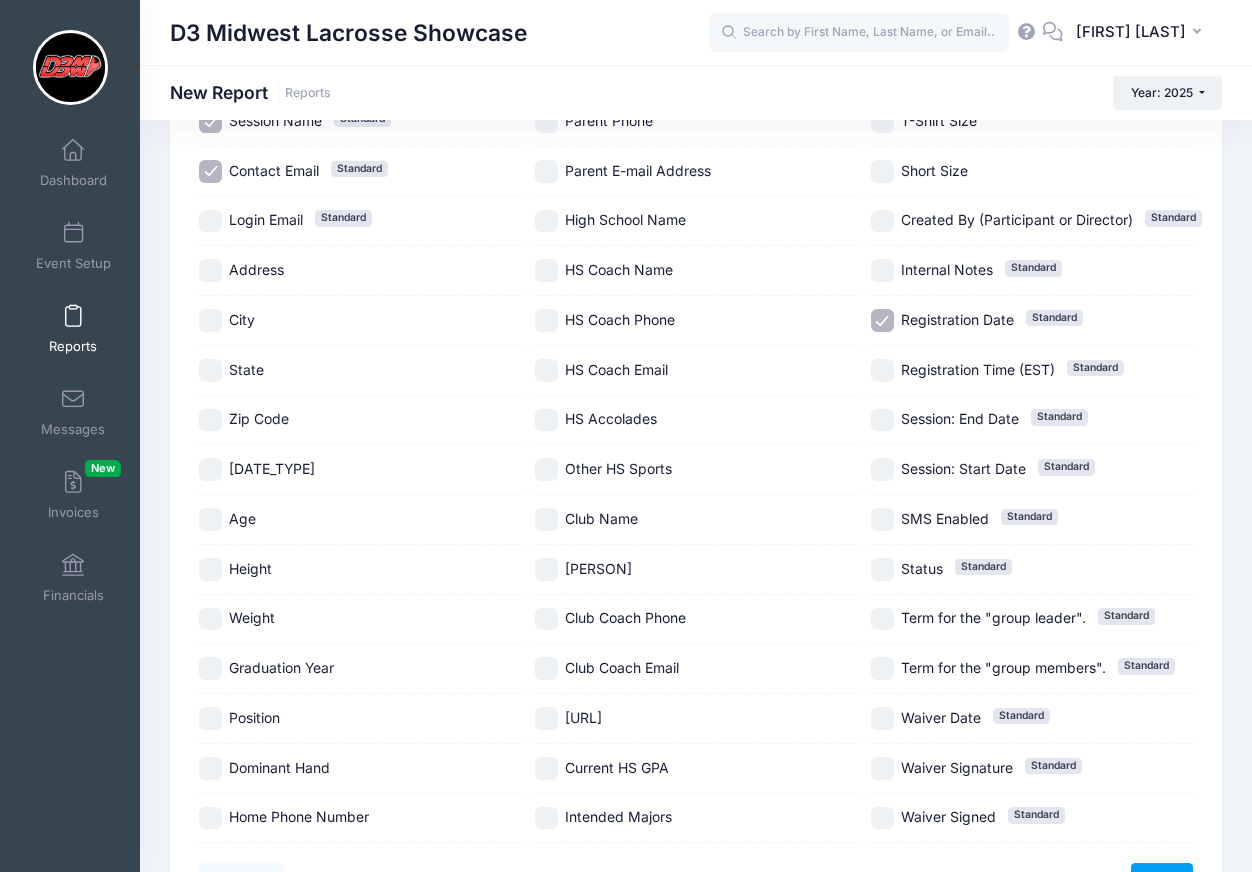 click on "State" at bounding box center [210, 370] 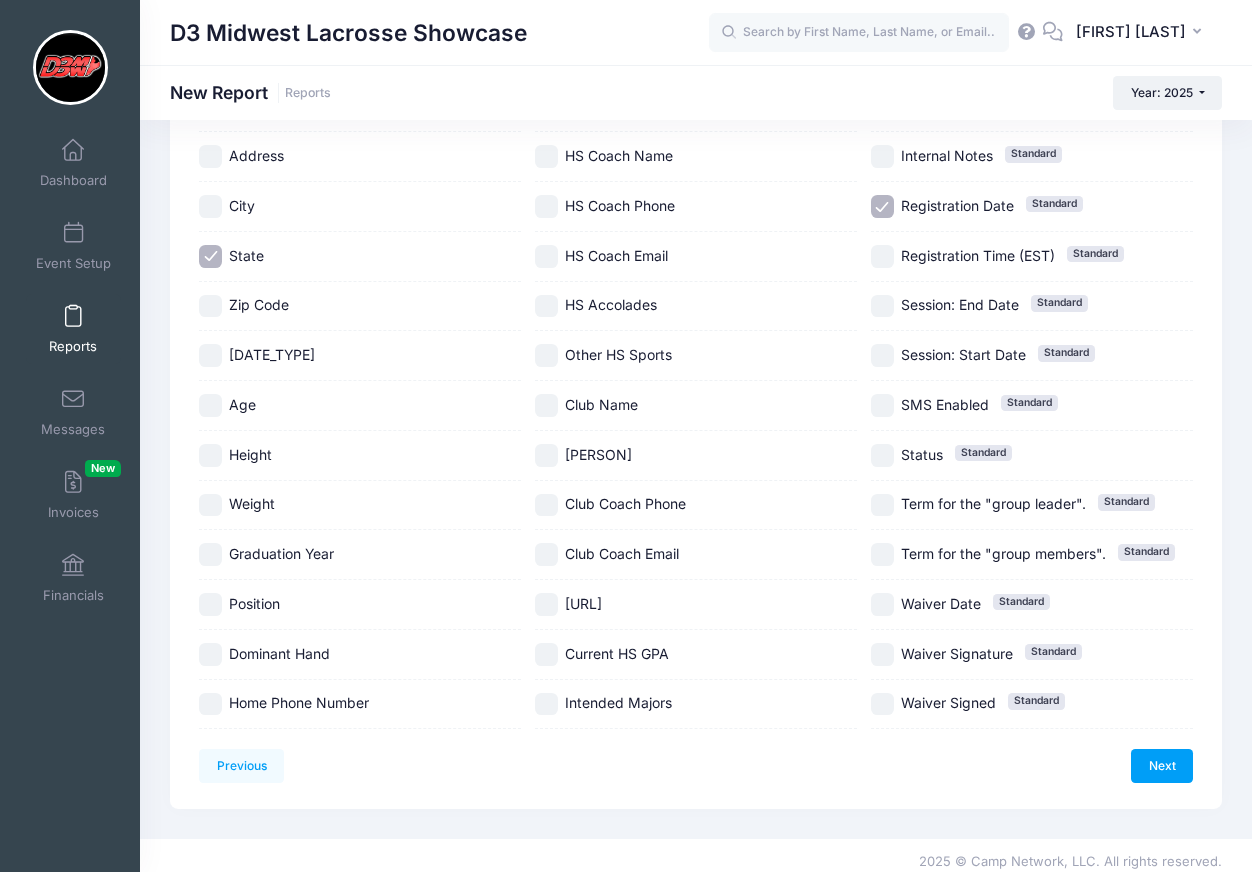 scroll, scrollTop: 456, scrollLeft: 0, axis: vertical 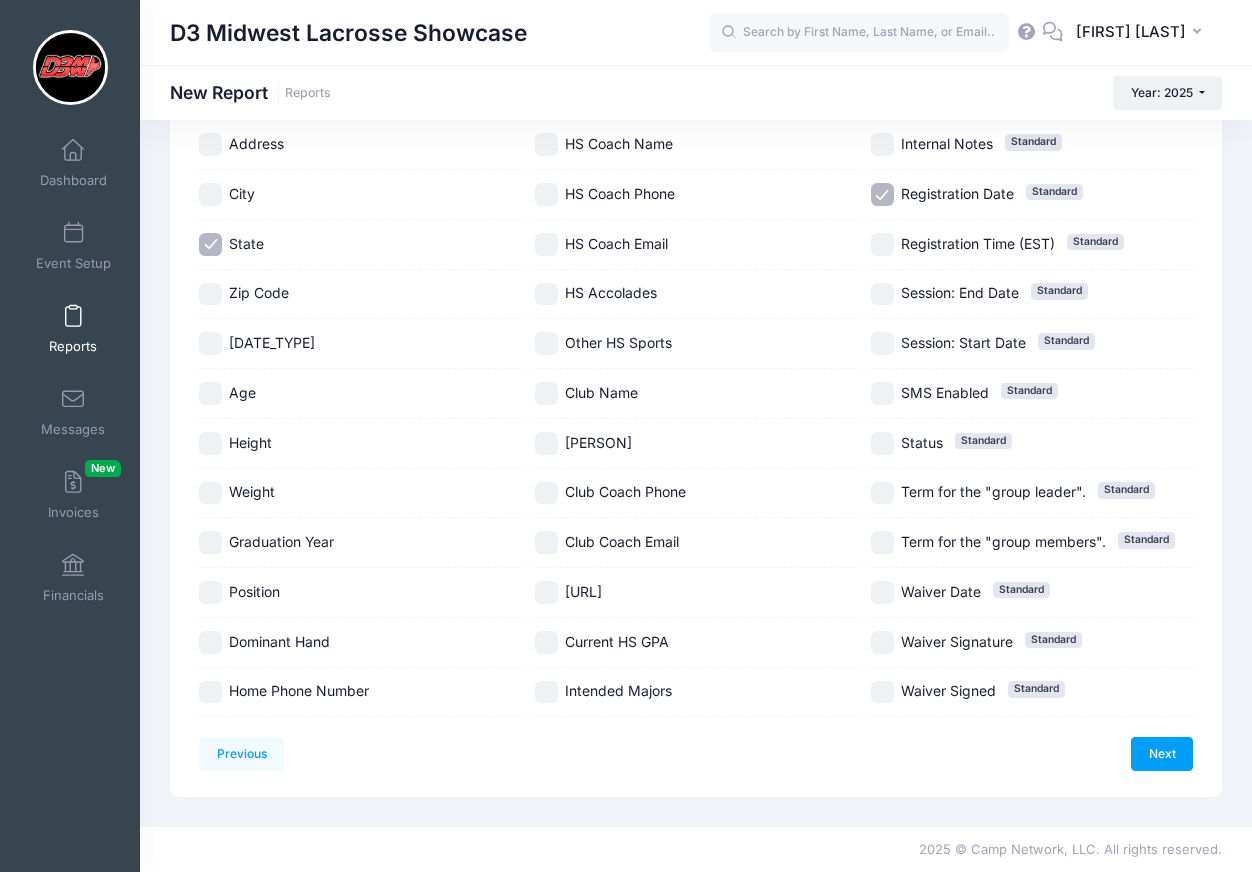 click on "Graduation Year" at bounding box center [360, 542] 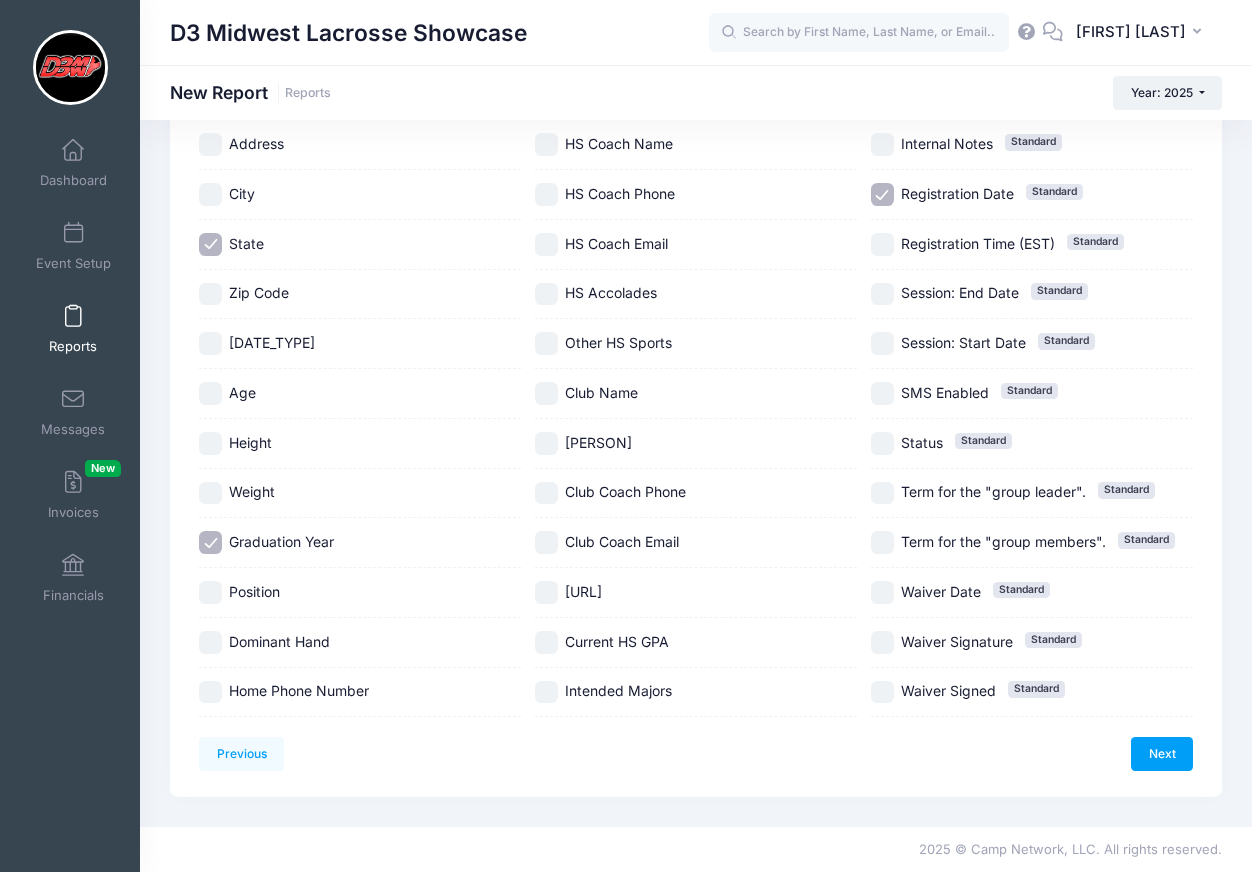 click on "Position" at bounding box center [210, 592] 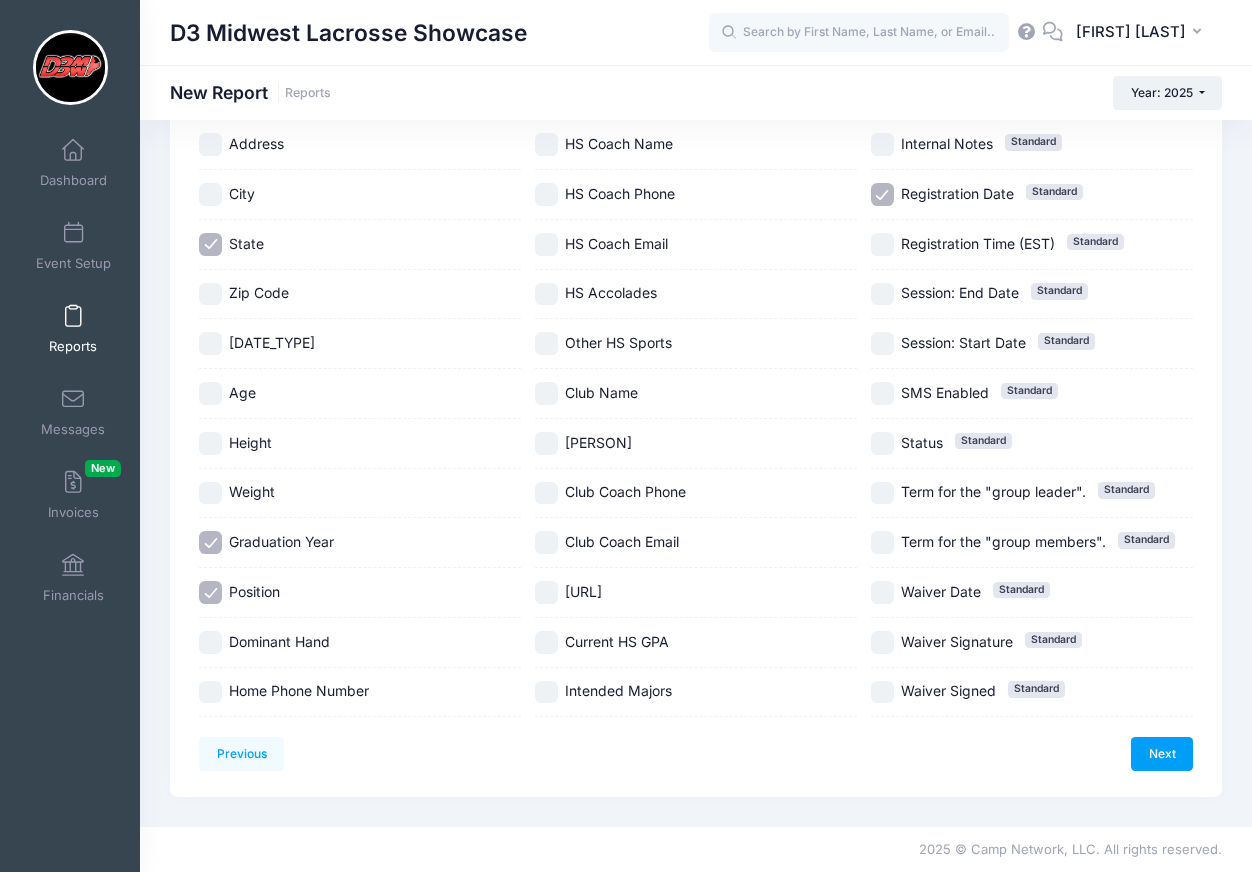 click on "Dominant Hand" at bounding box center [210, 642] 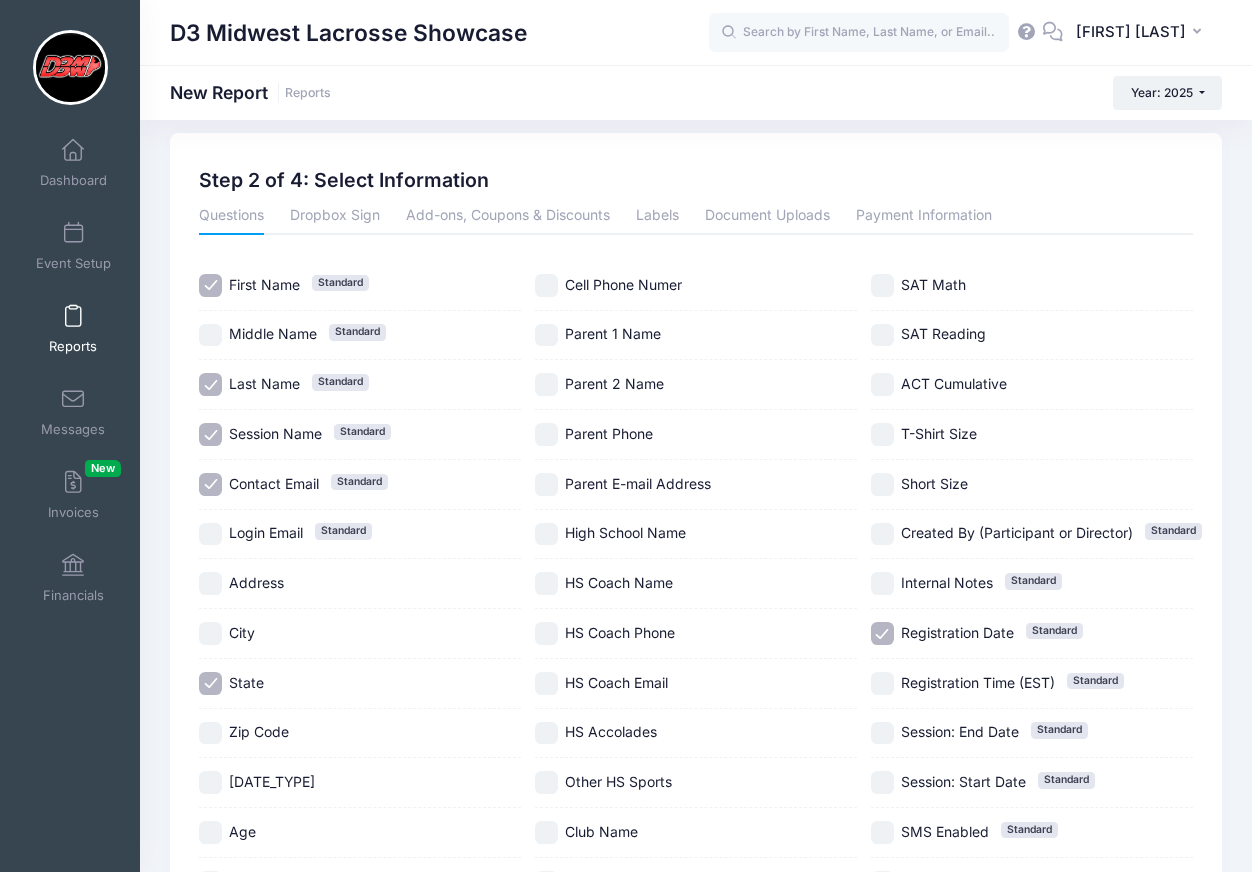 scroll, scrollTop: 0, scrollLeft: 0, axis: both 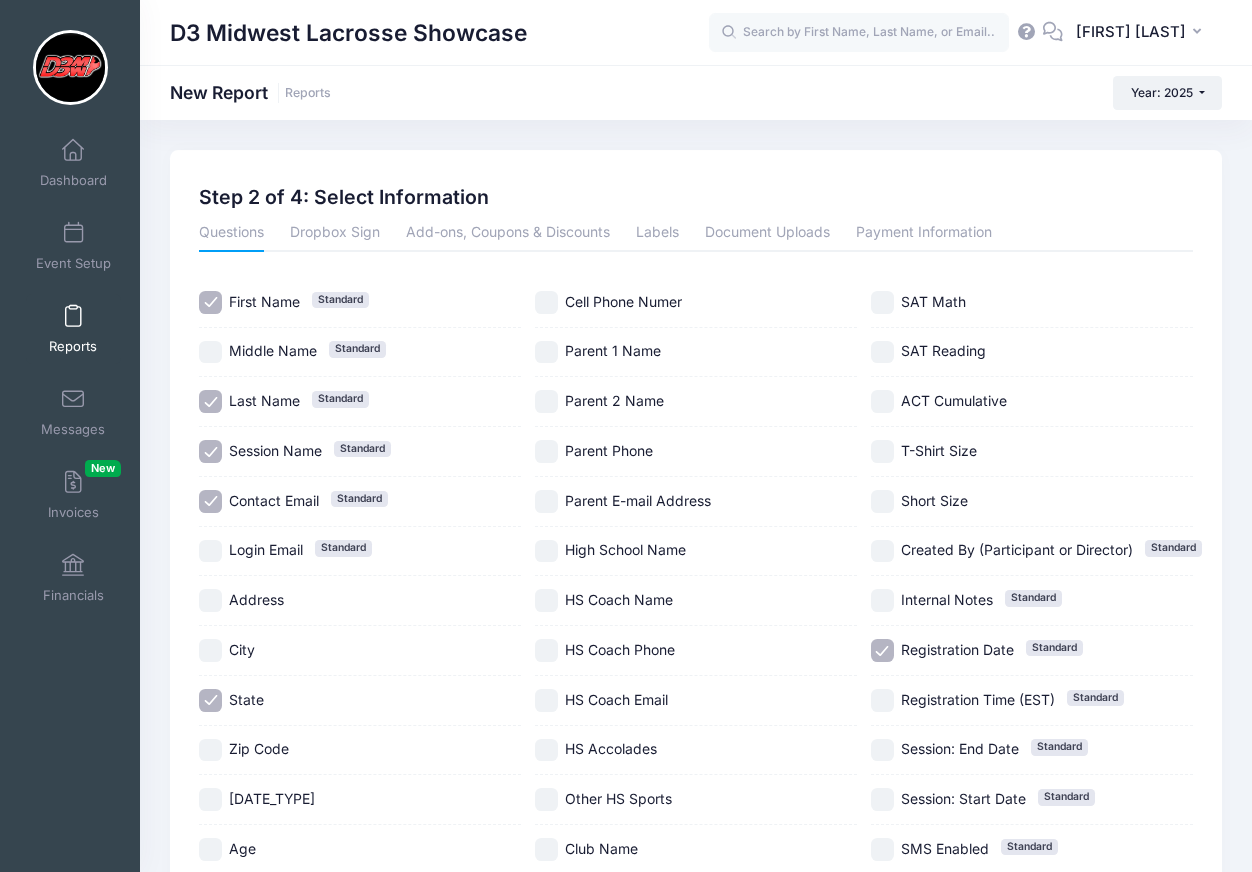 click on "Cell Phone Numer" at bounding box center (623, 302) 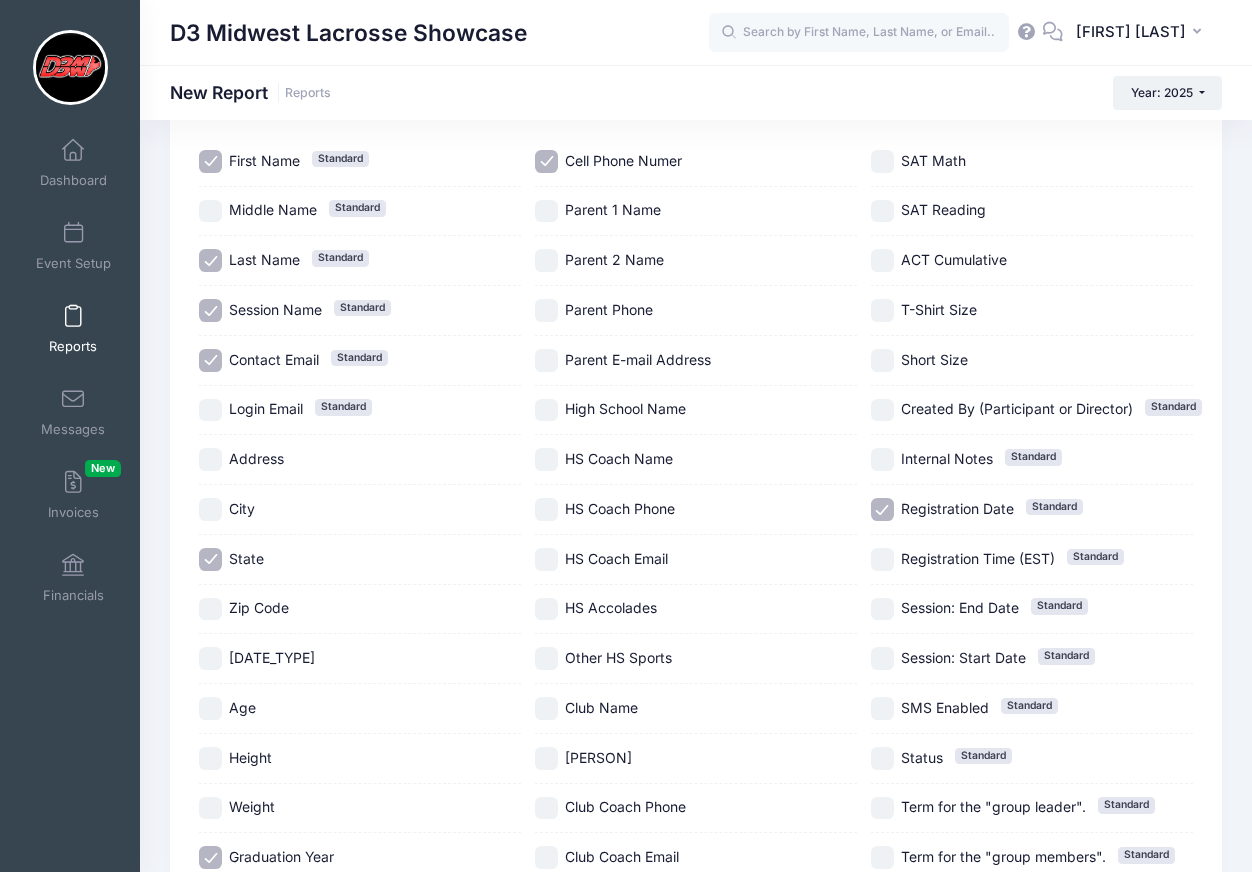 scroll, scrollTop: 206, scrollLeft: 0, axis: vertical 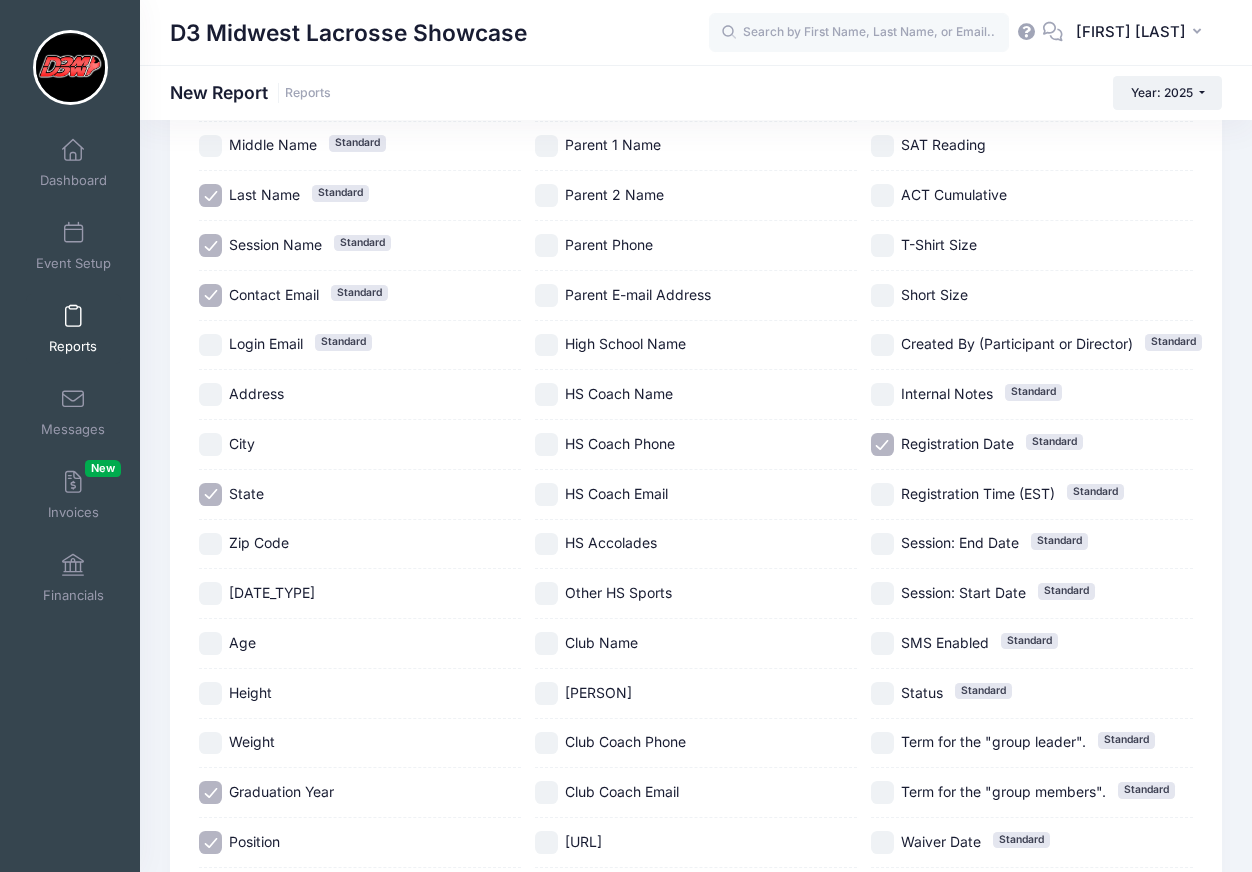 click on "Parent Phone" at bounding box center (609, 244) 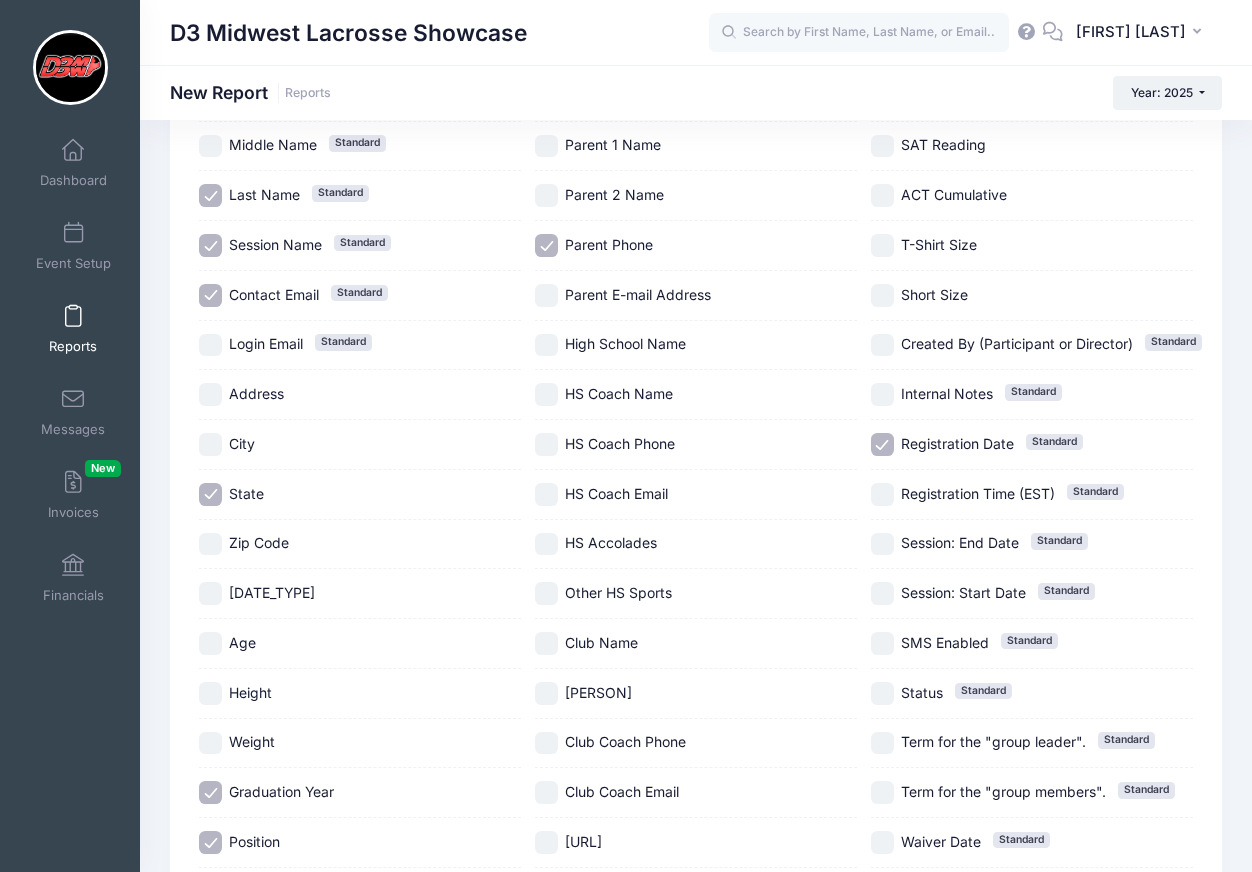 click on "Parent E-mail Address" at bounding box center [638, 294] 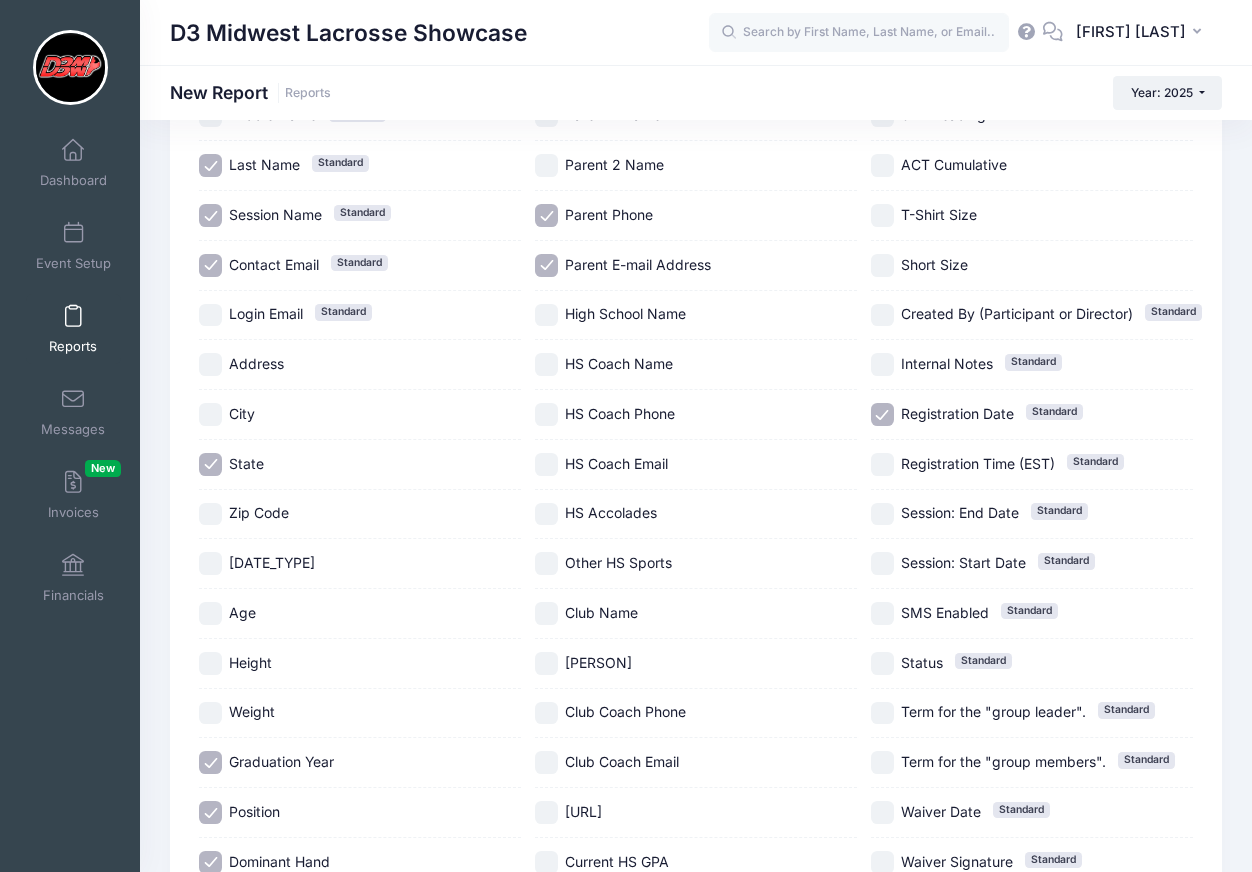 scroll, scrollTop: 256, scrollLeft: 0, axis: vertical 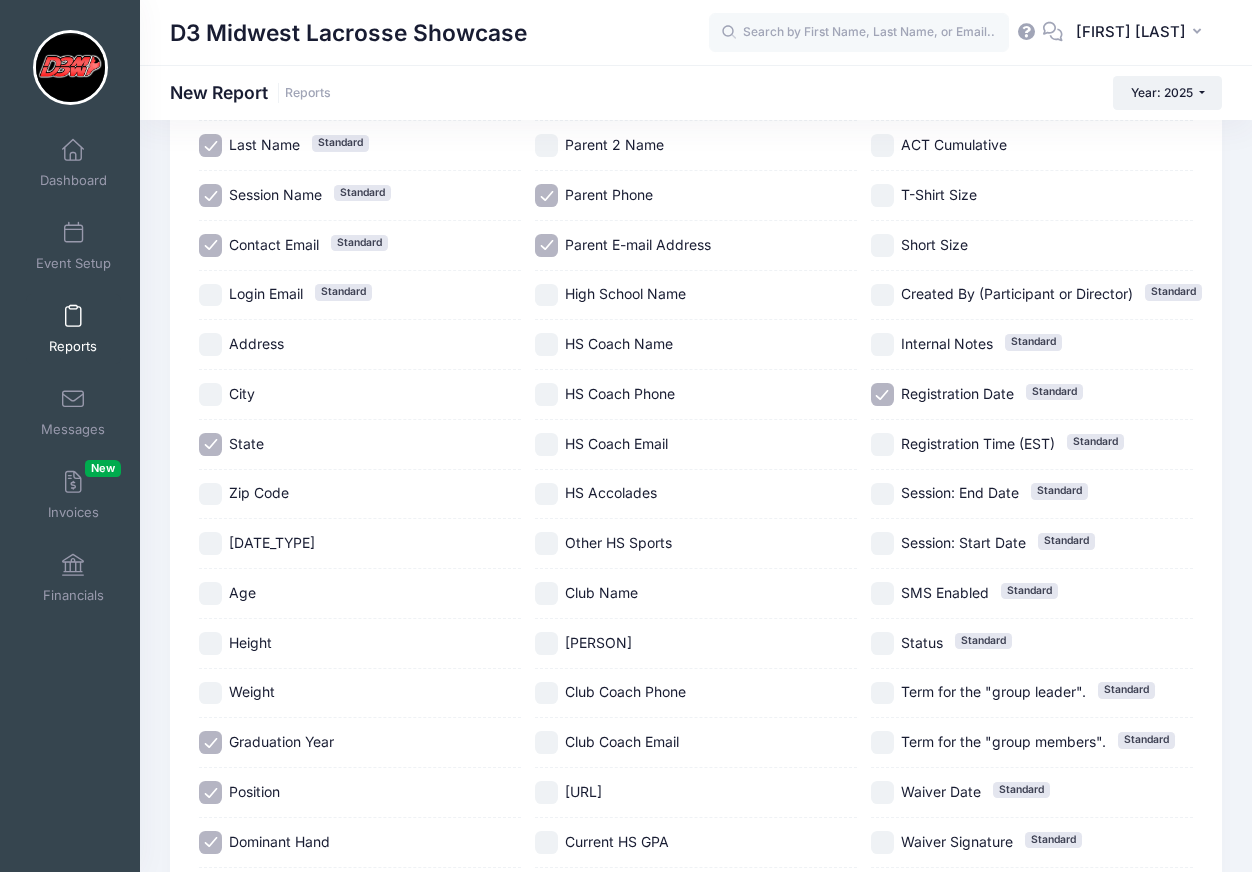 click on "High School Name" at bounding box center [696, 296] 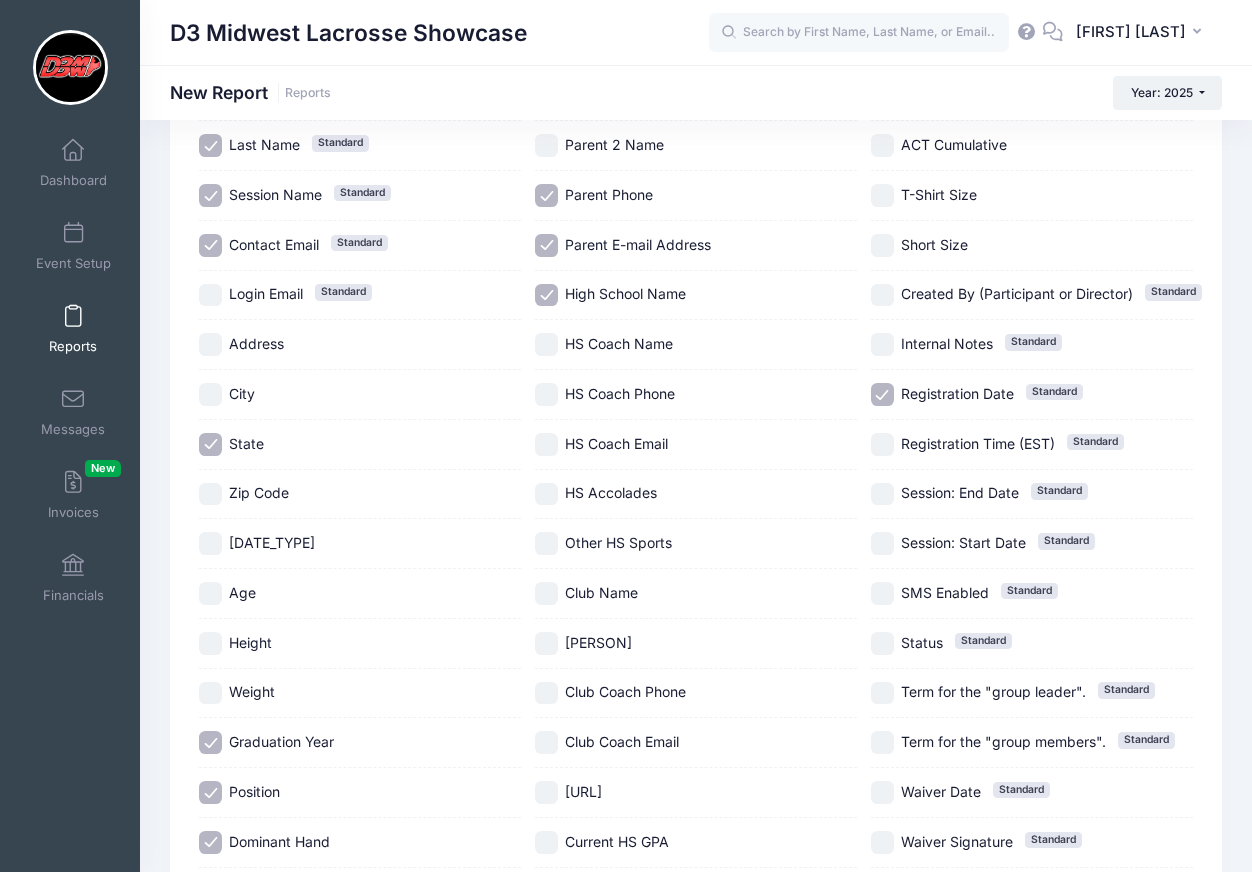 click on "HS Coach Name" at bounding box center [619, 343] 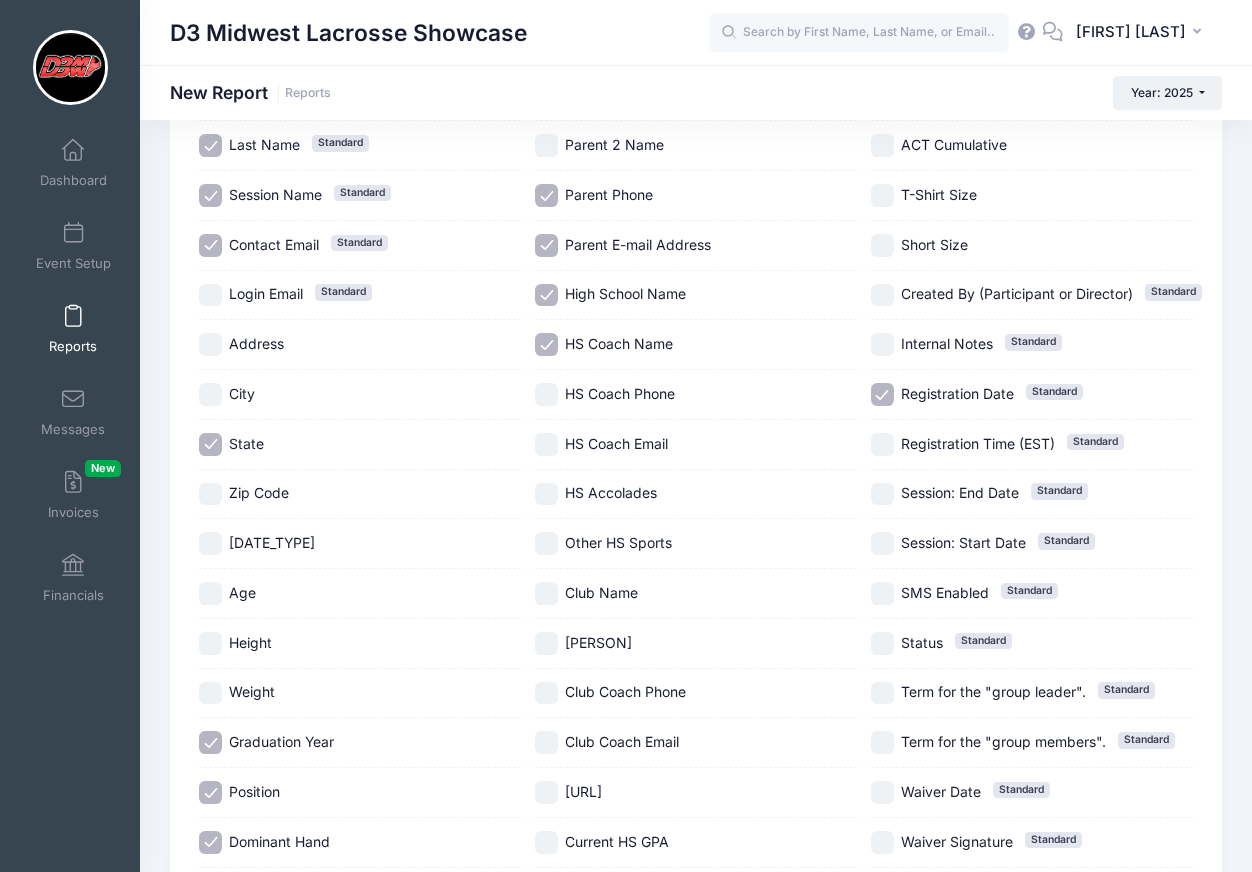 click on "HS Coach Email" at bounding box center (696, 445) 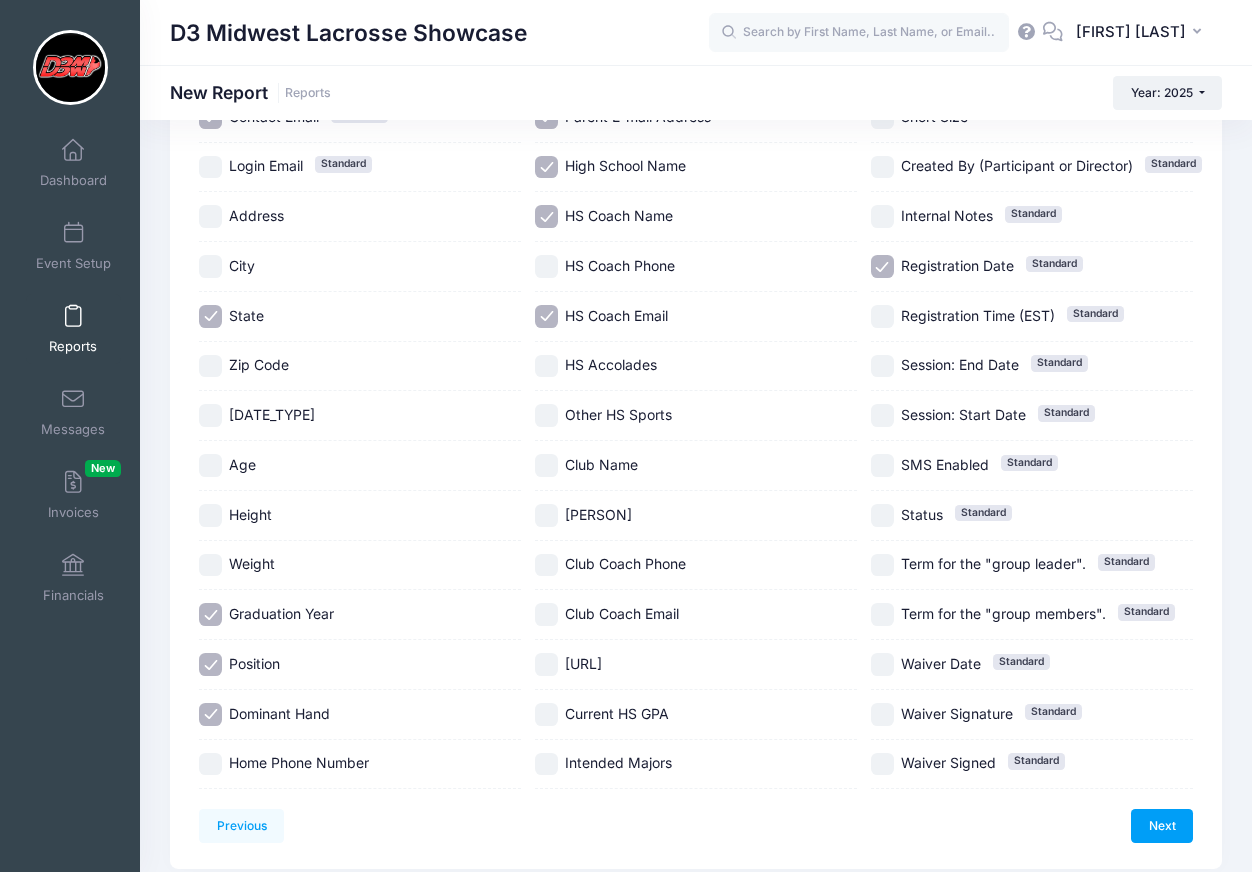 scroll, scrollTop: 456, scrollLeft: 0, axis: vertical 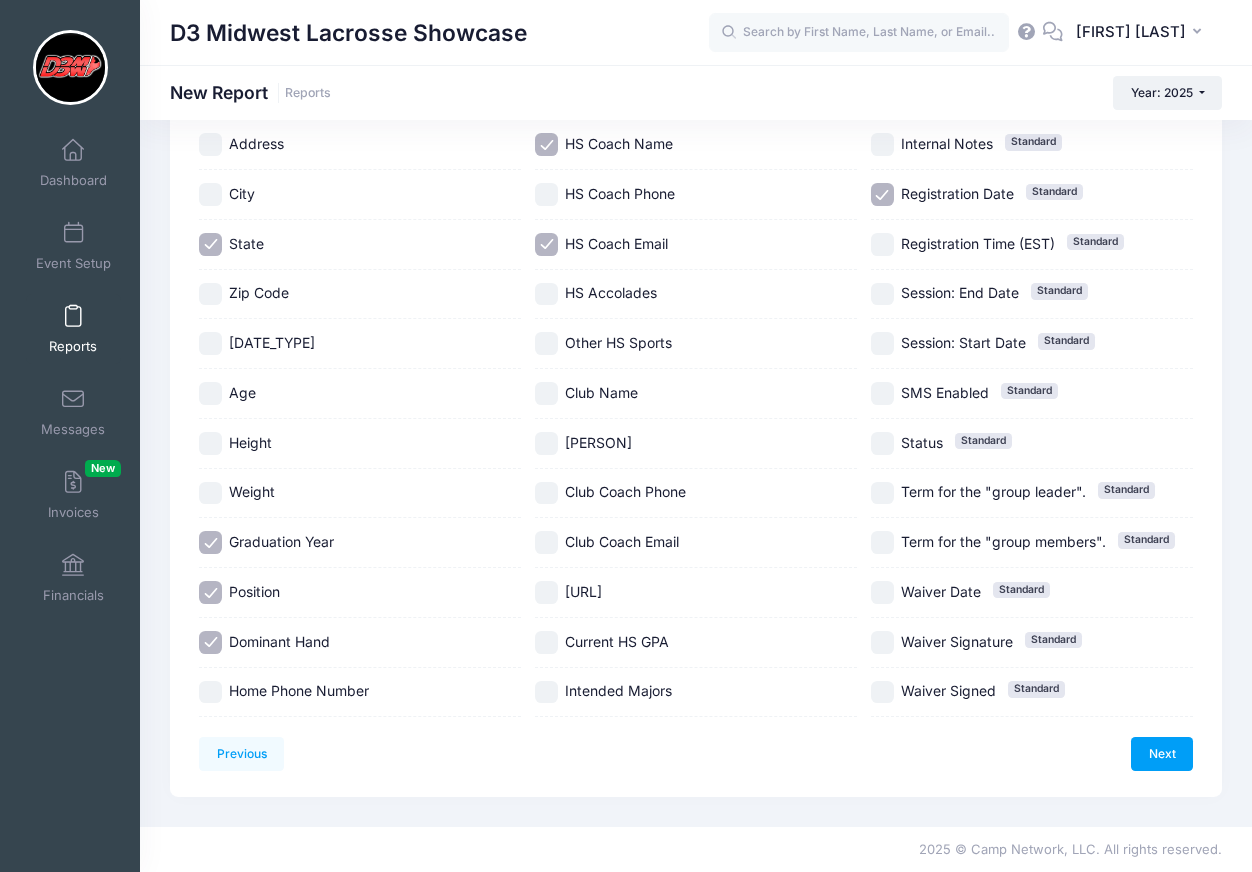 click on "[PERSON]" at bounding box center (598, 442) 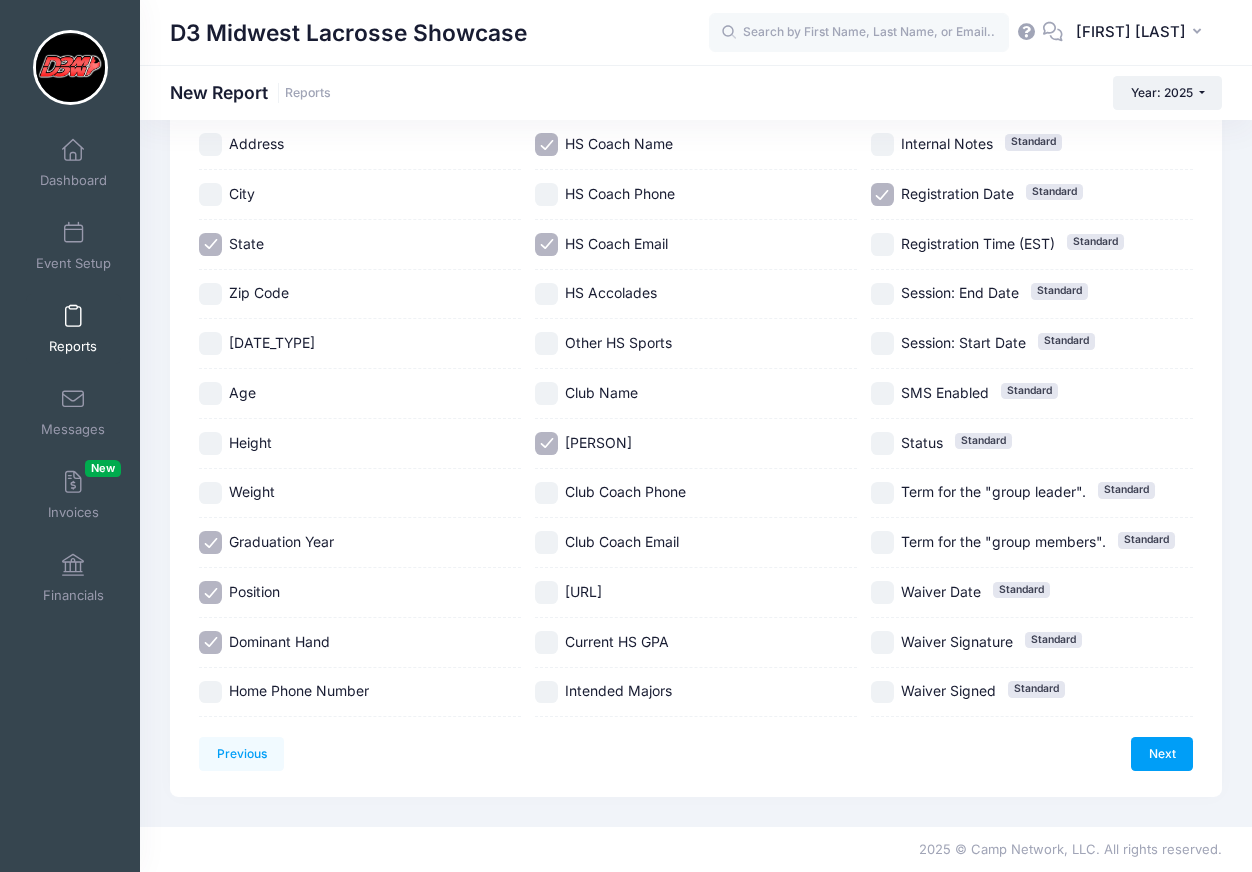 click on "Club Coach Email" at bounding box center (696, 542) 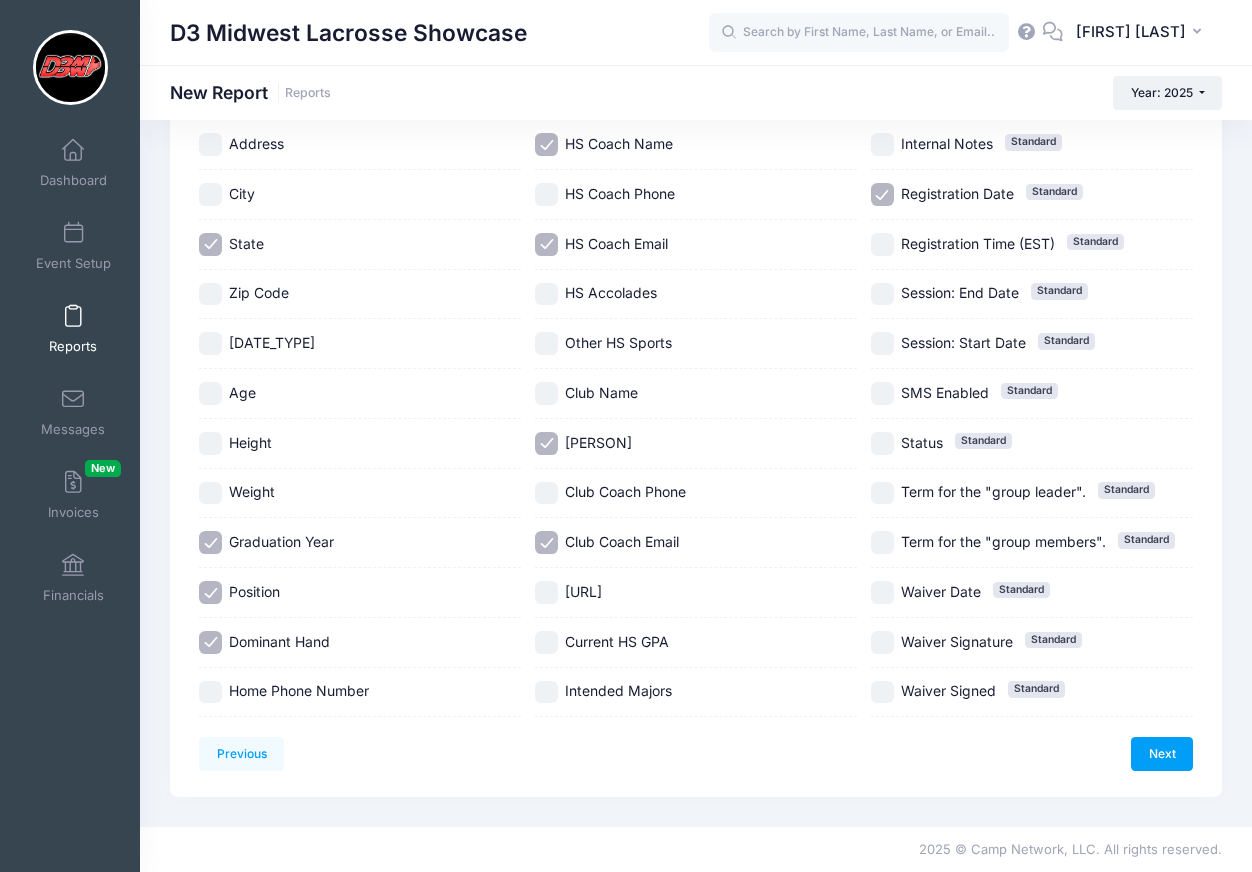 click on "Club Name" at bounding box center [601, 392] 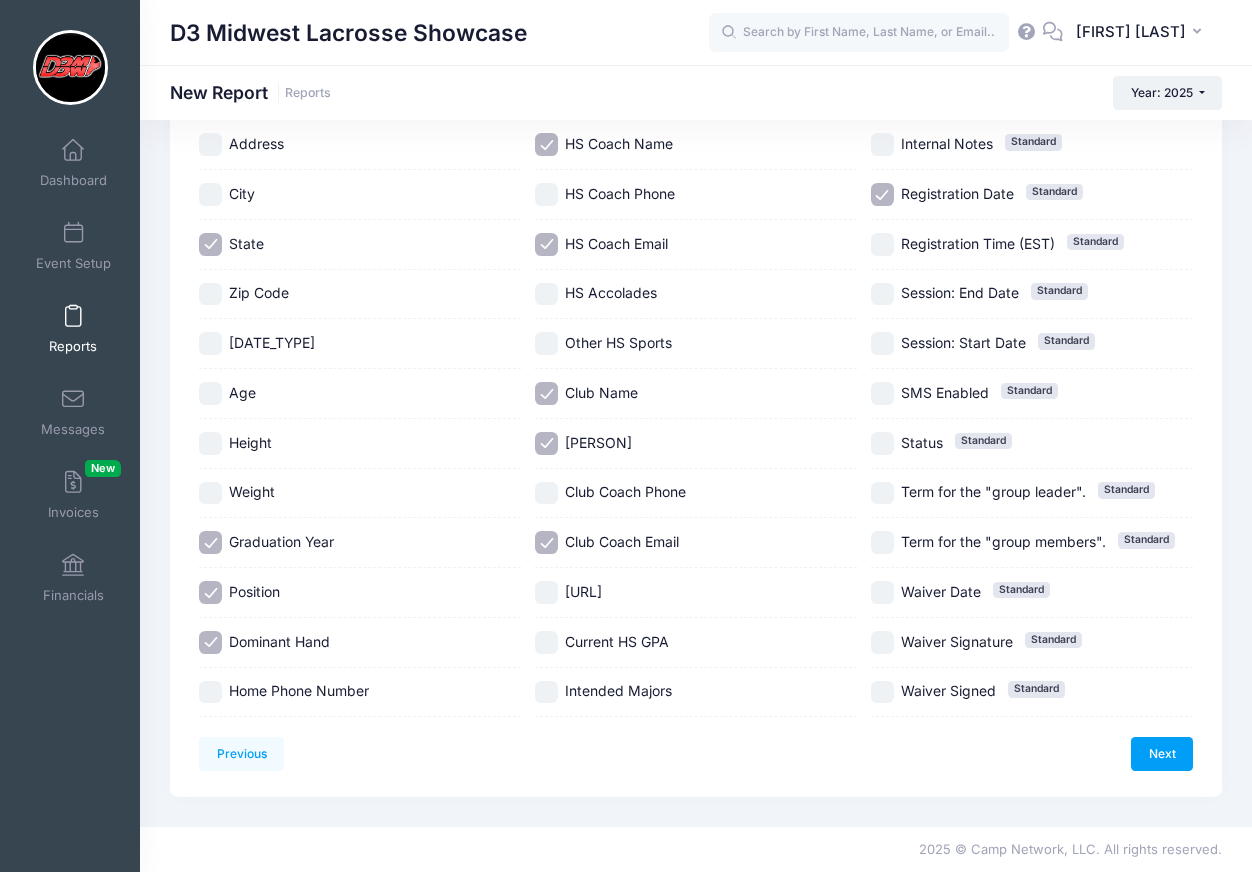 click on "HS Accolades" at bounding box center (696, 295) 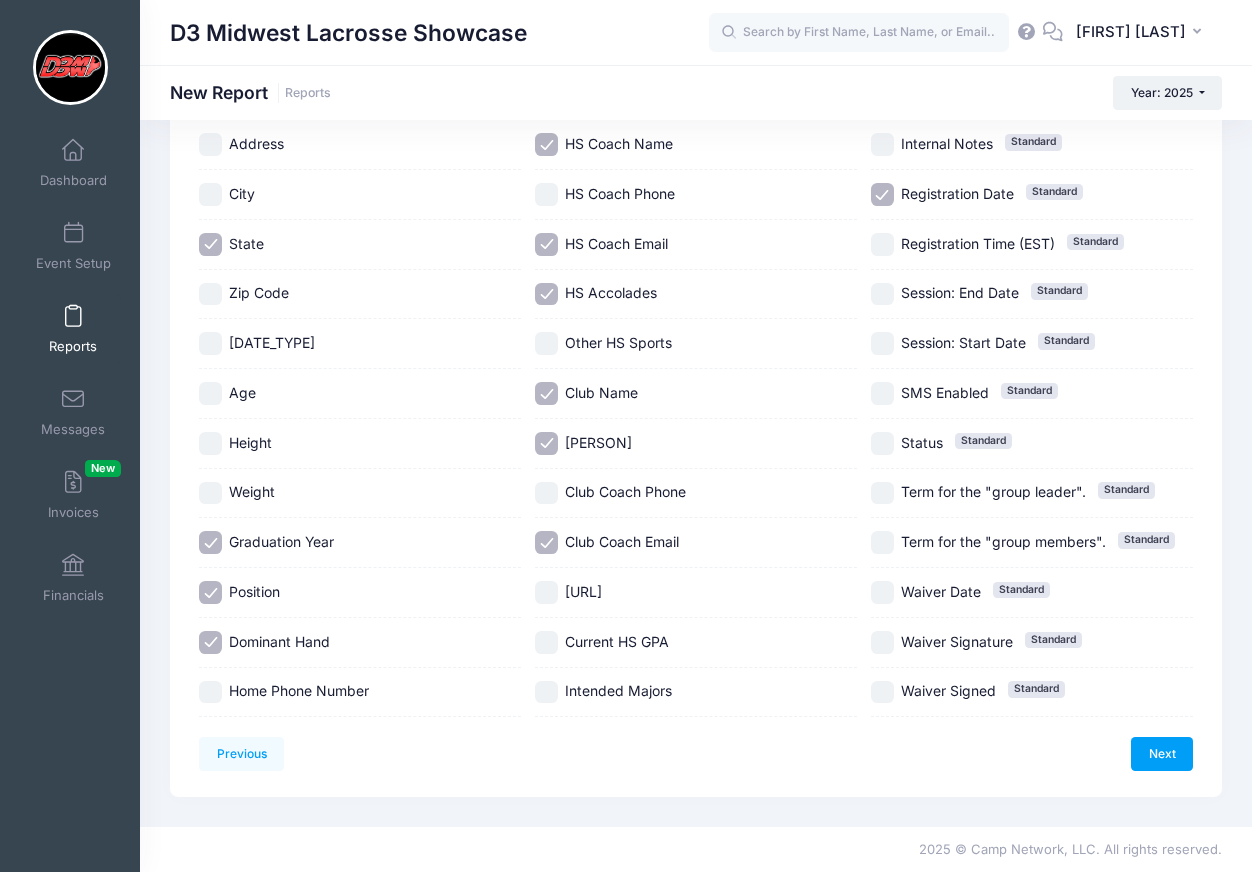 click on "Other HS Sports" at bounding box center (696, 344) 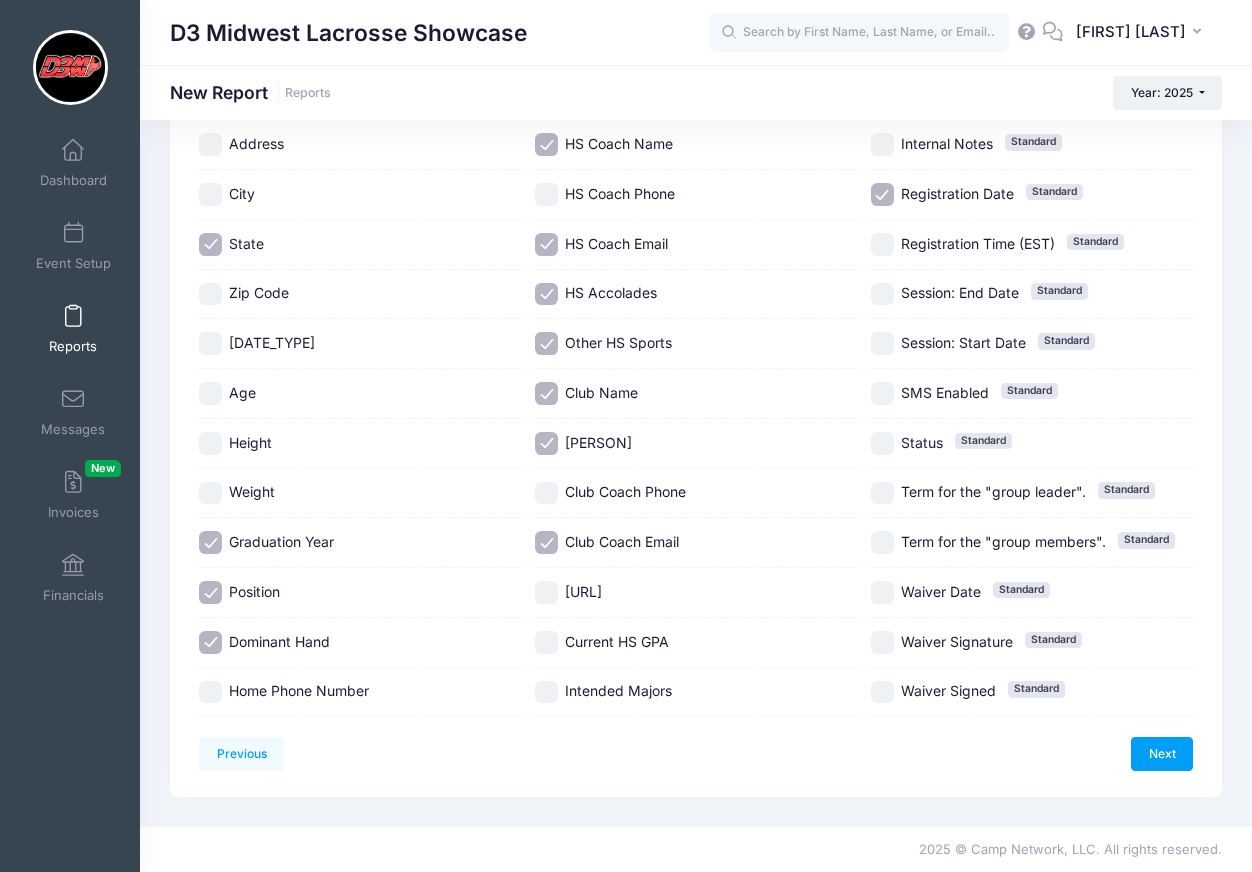 click on "[URL]" at bounding box center [696, 593] 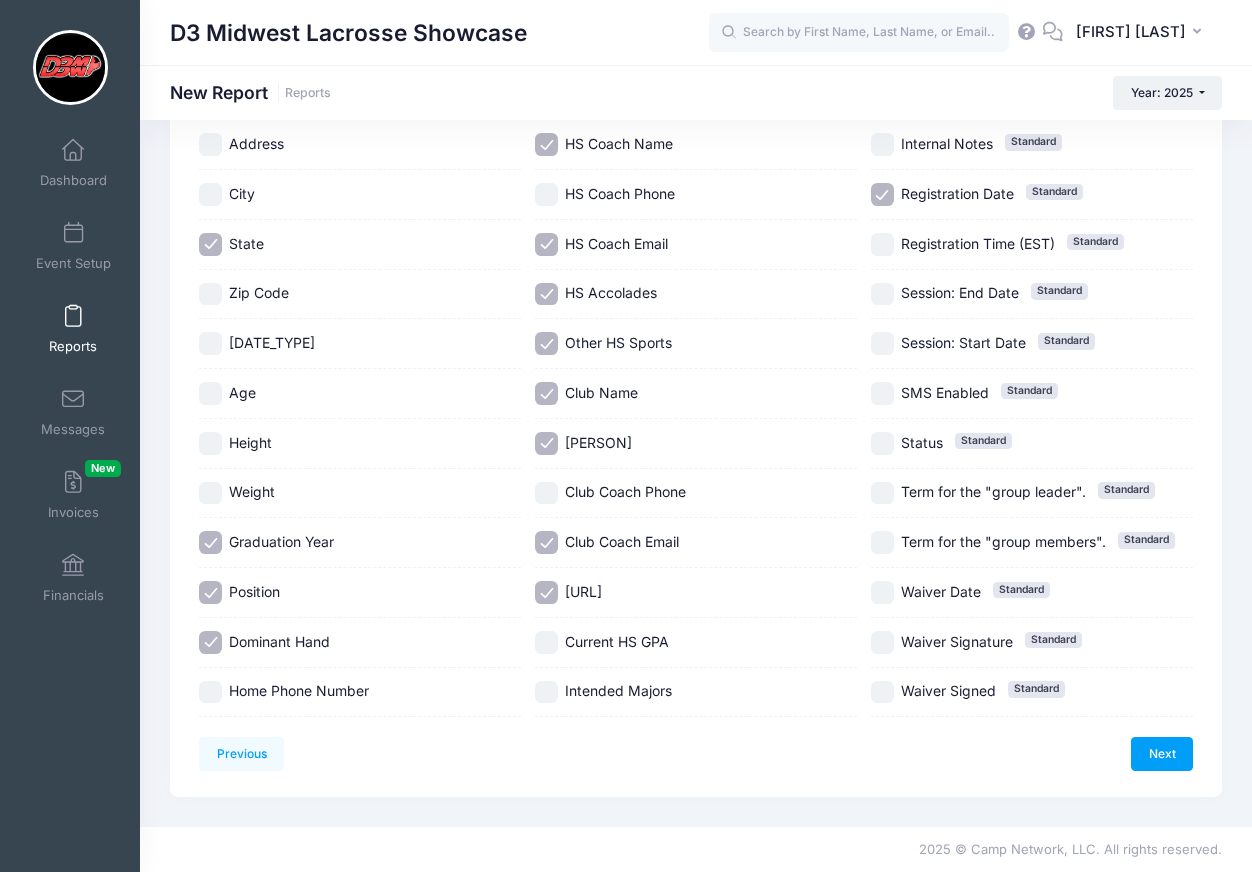 click on "Current HS GPA" at bounding box center [617, 641] 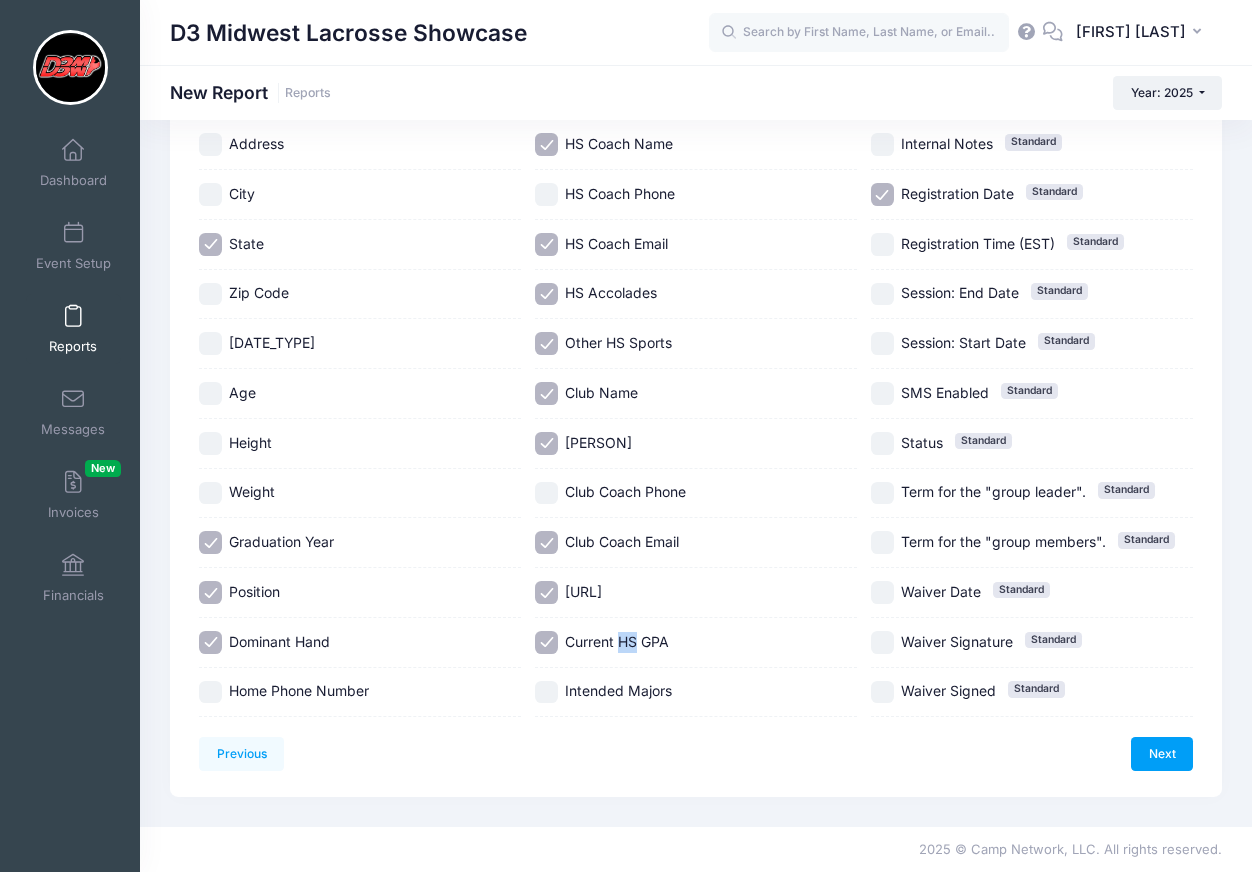 click on "Current HS GPA" at bounding box center (617, 641) 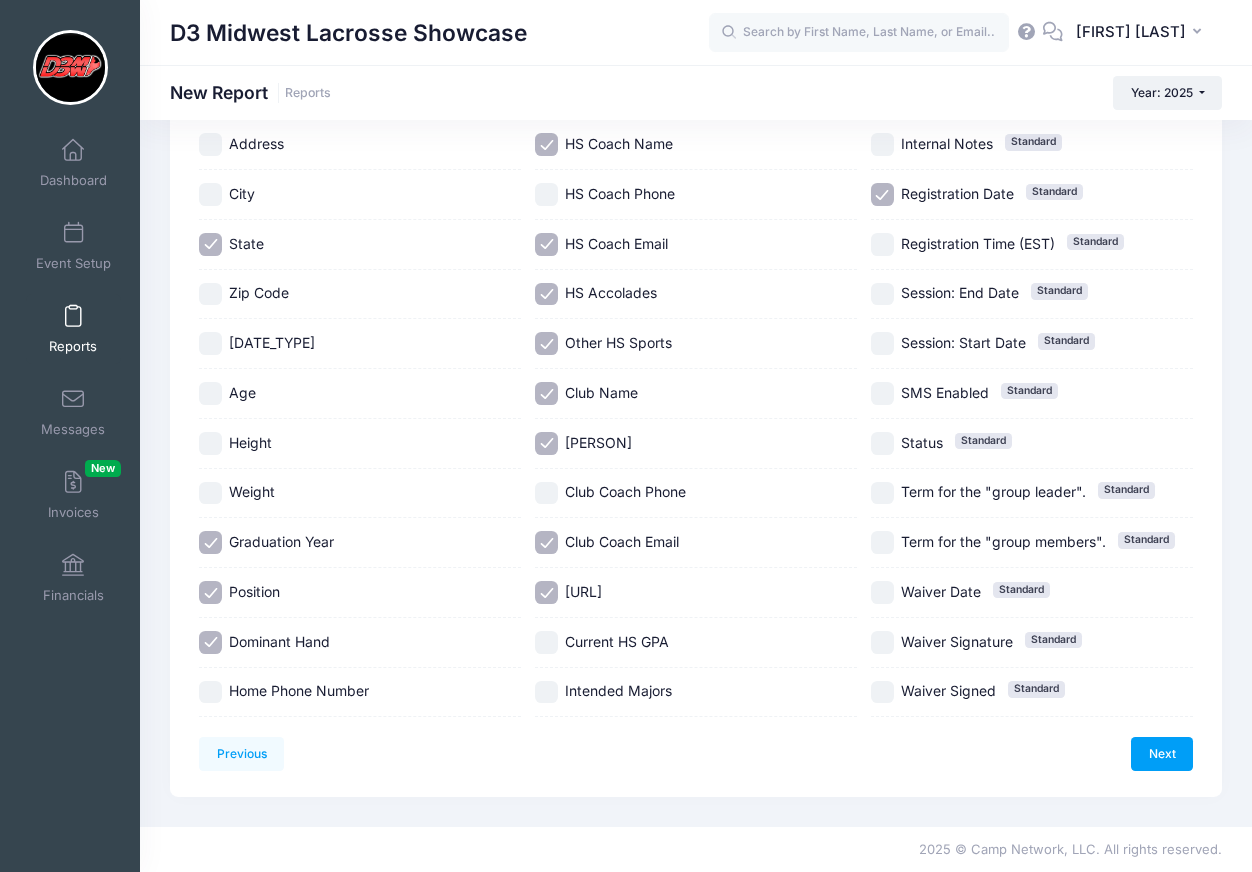 click on "Current HS GPA" at bounding box center (617, 641) 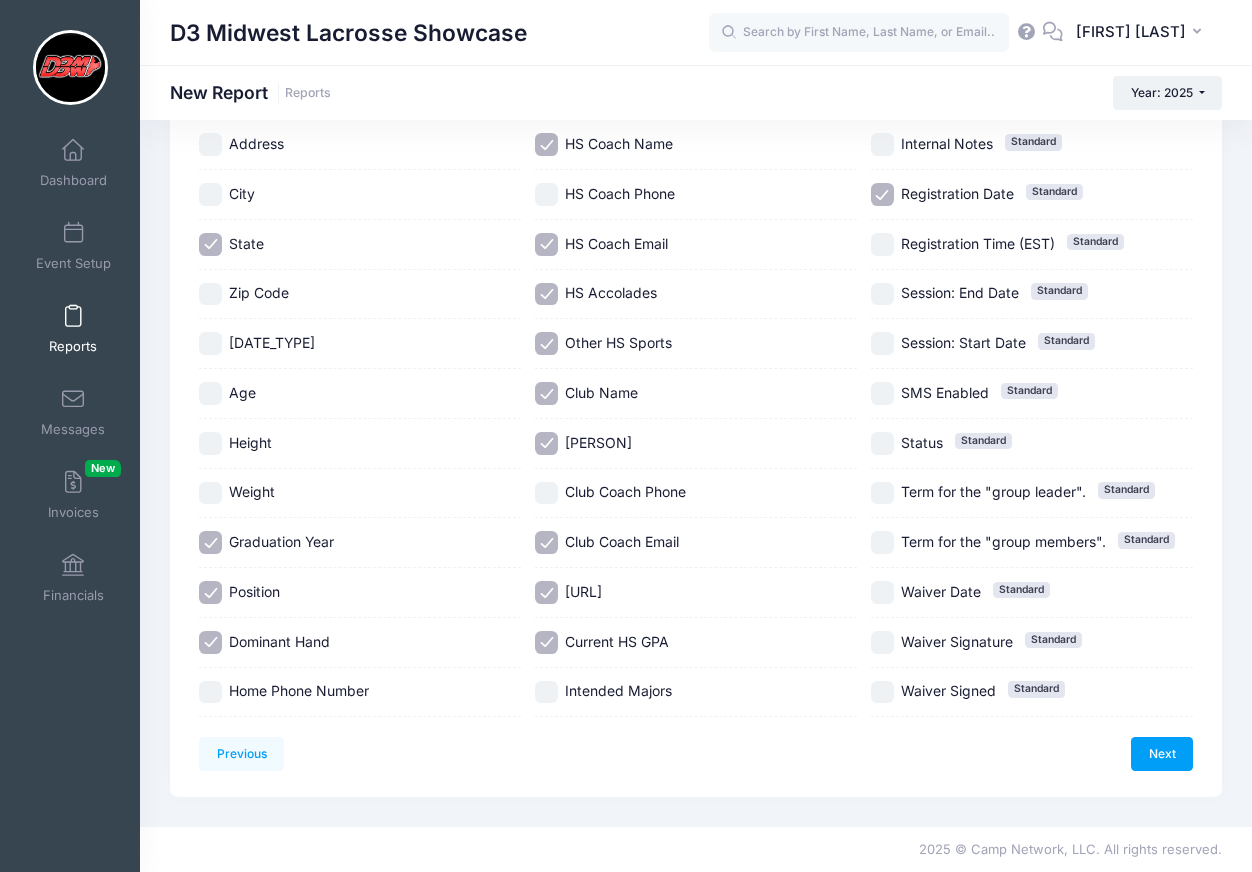 click on "Intended Majors" at bounding box center [618, 690] 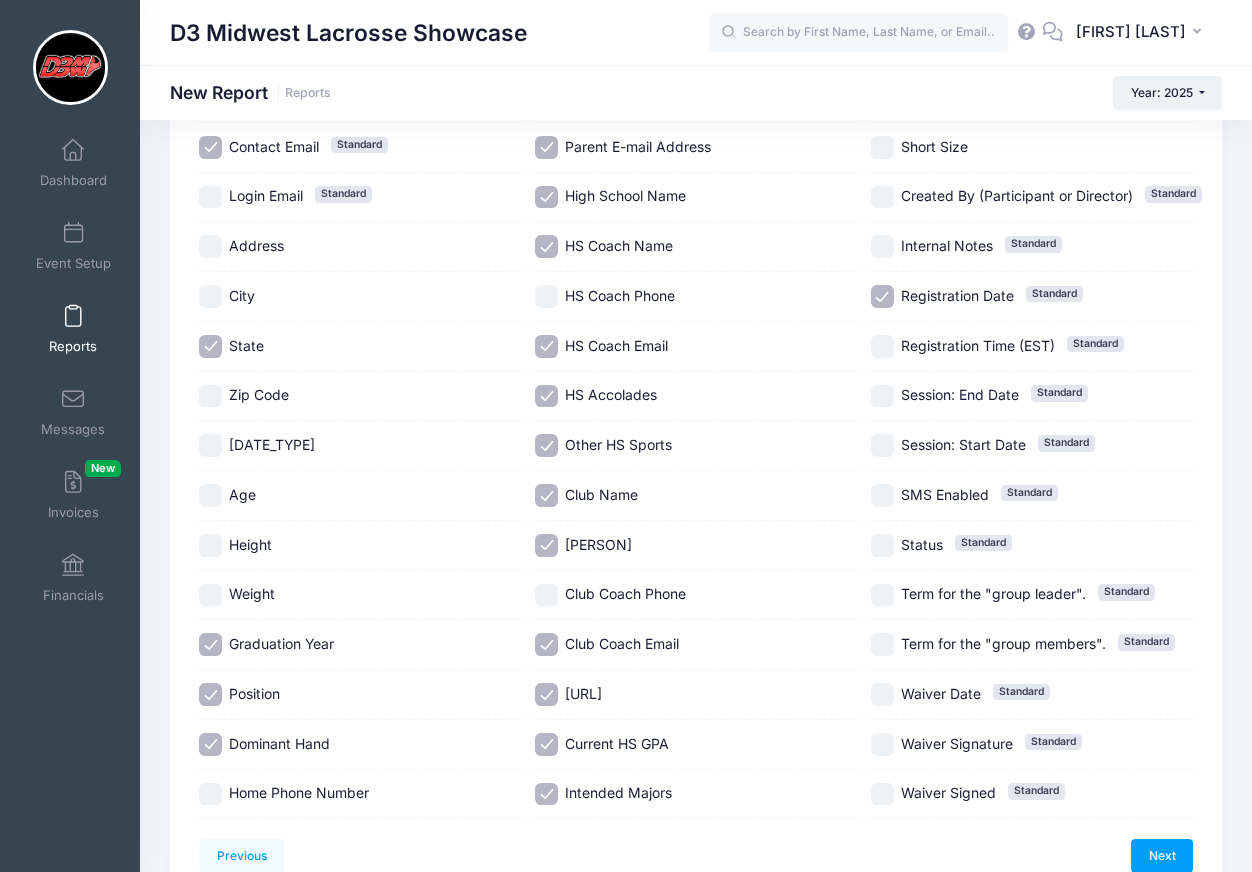 scroll, scrollTop: 0, scrollLeft: 0, axis: both 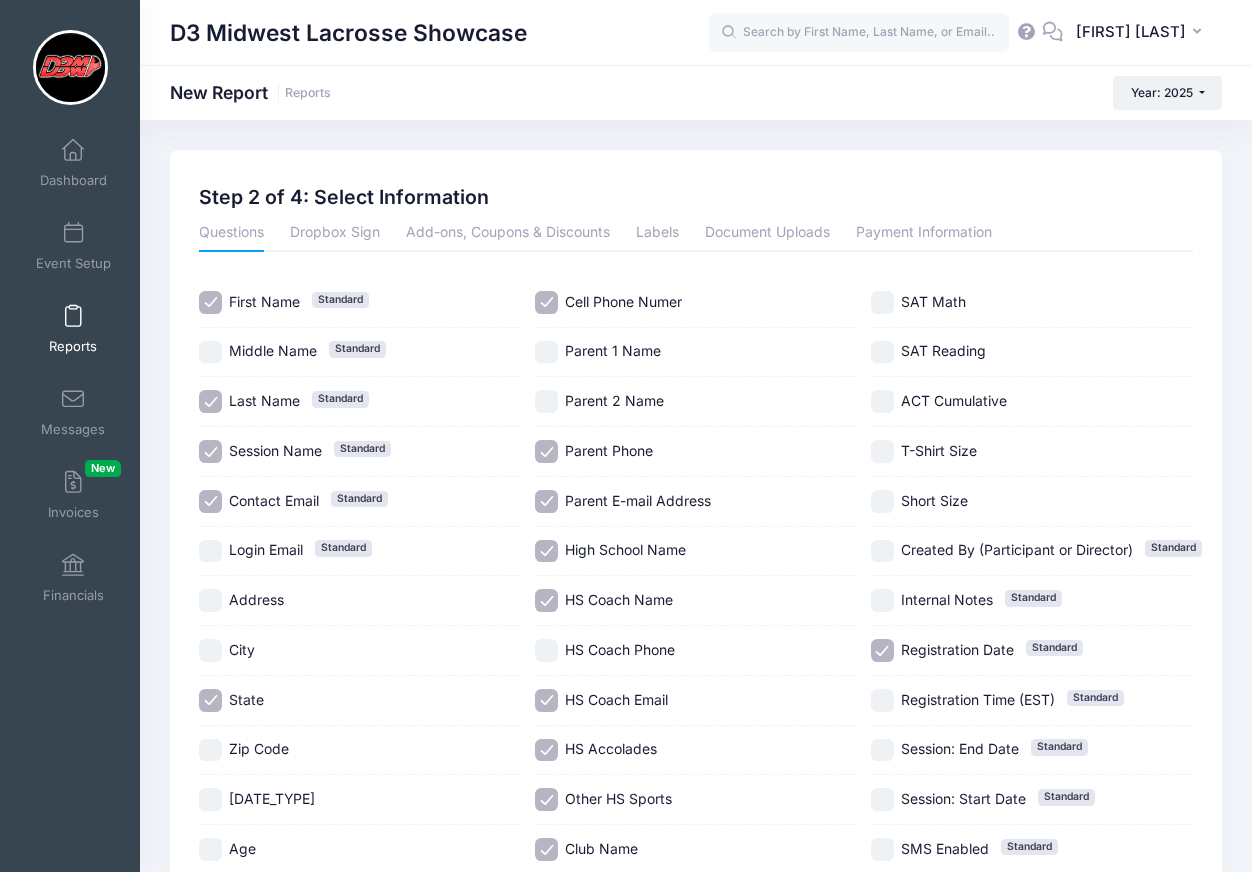 click on "SAT Math" at bounding box center [933, 301] 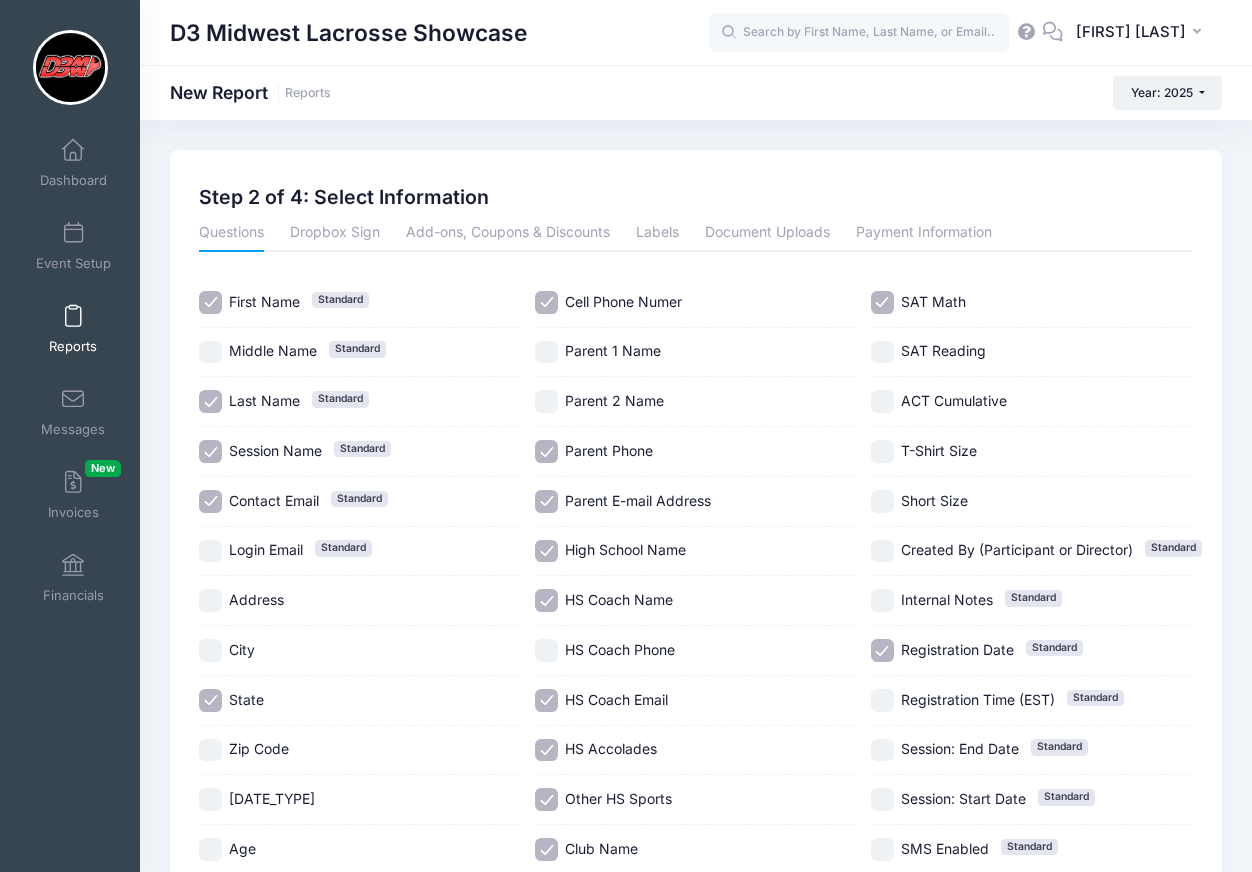 click on "SAT Reading" at bounding box center [943, 350] 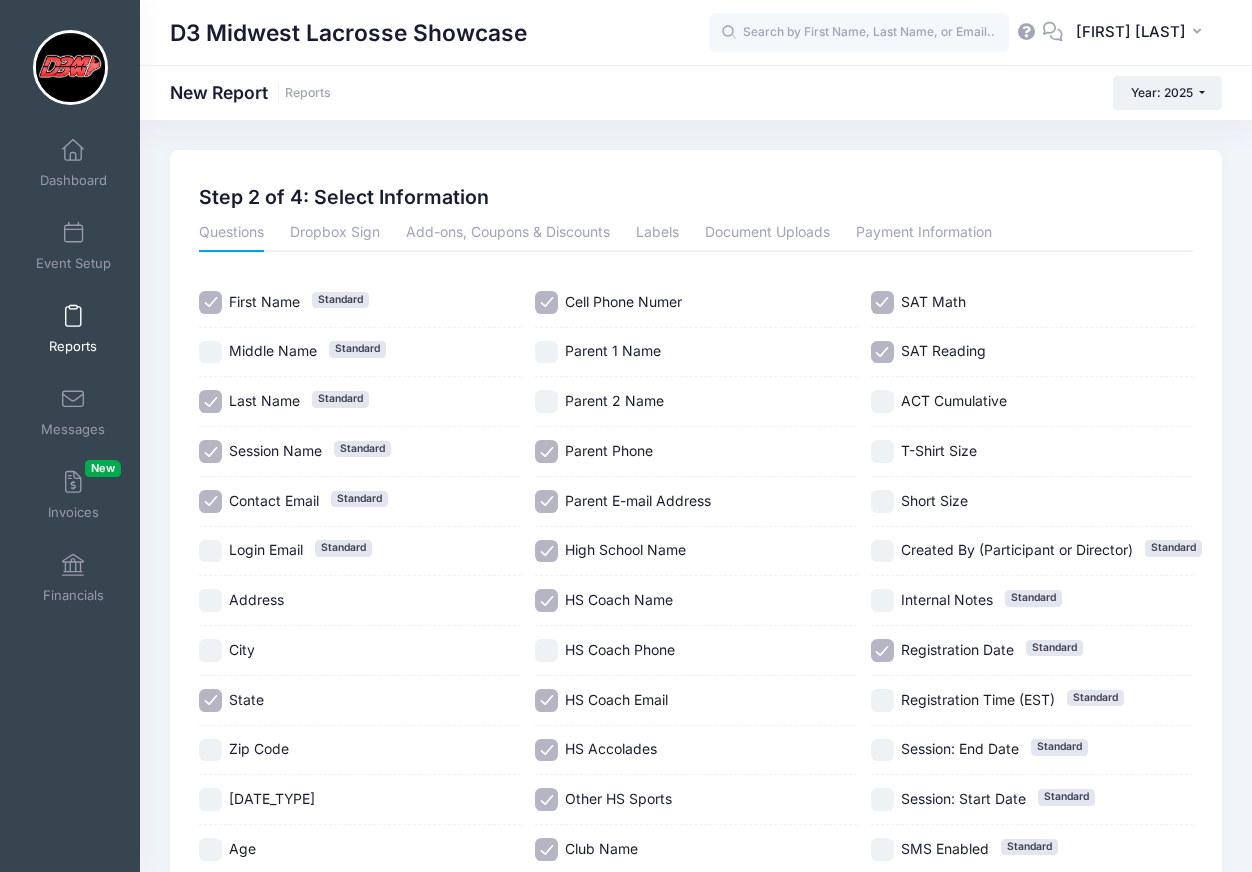 click on "ACT Cumulative" at bounding box center [954, 401] 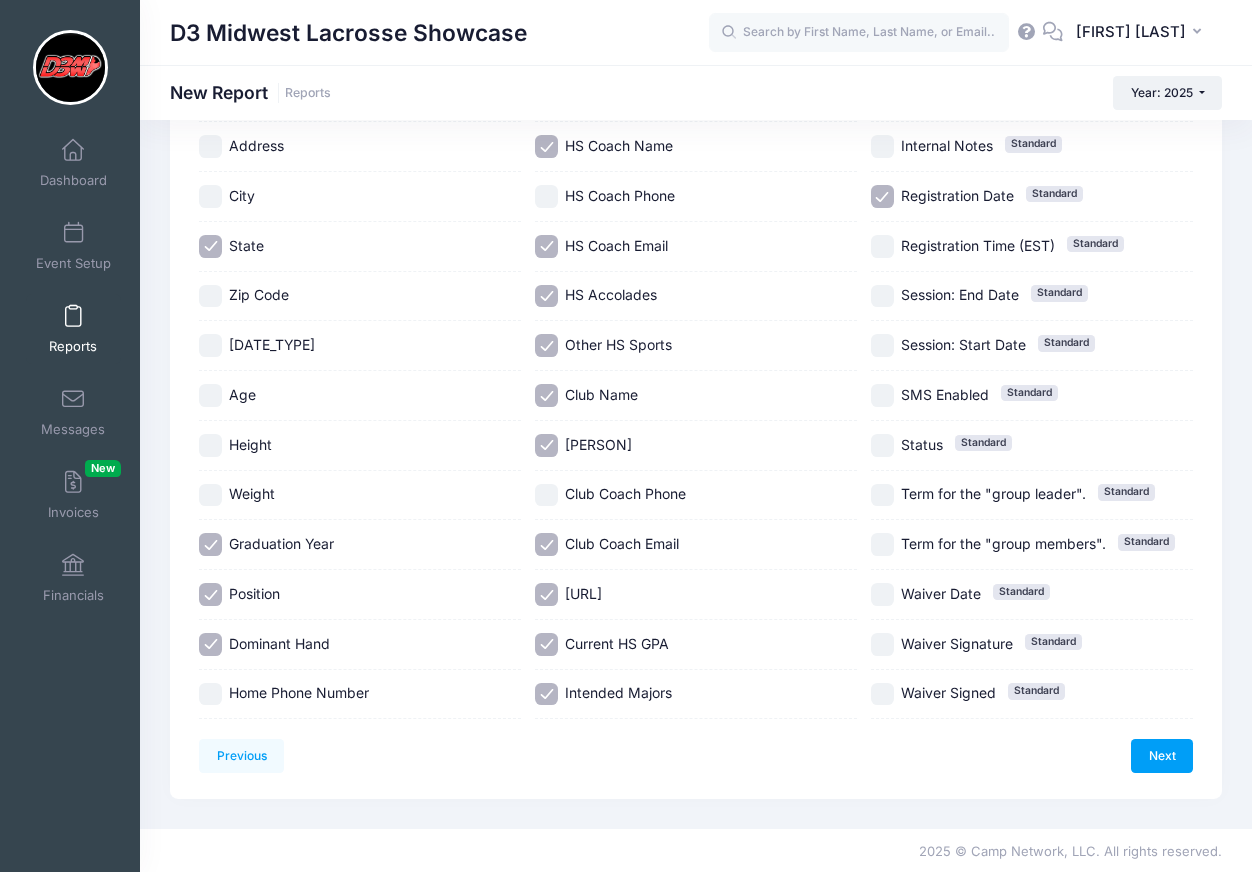 scroll, scrollTop: 456, scrollLeft: 0, axis: vertical 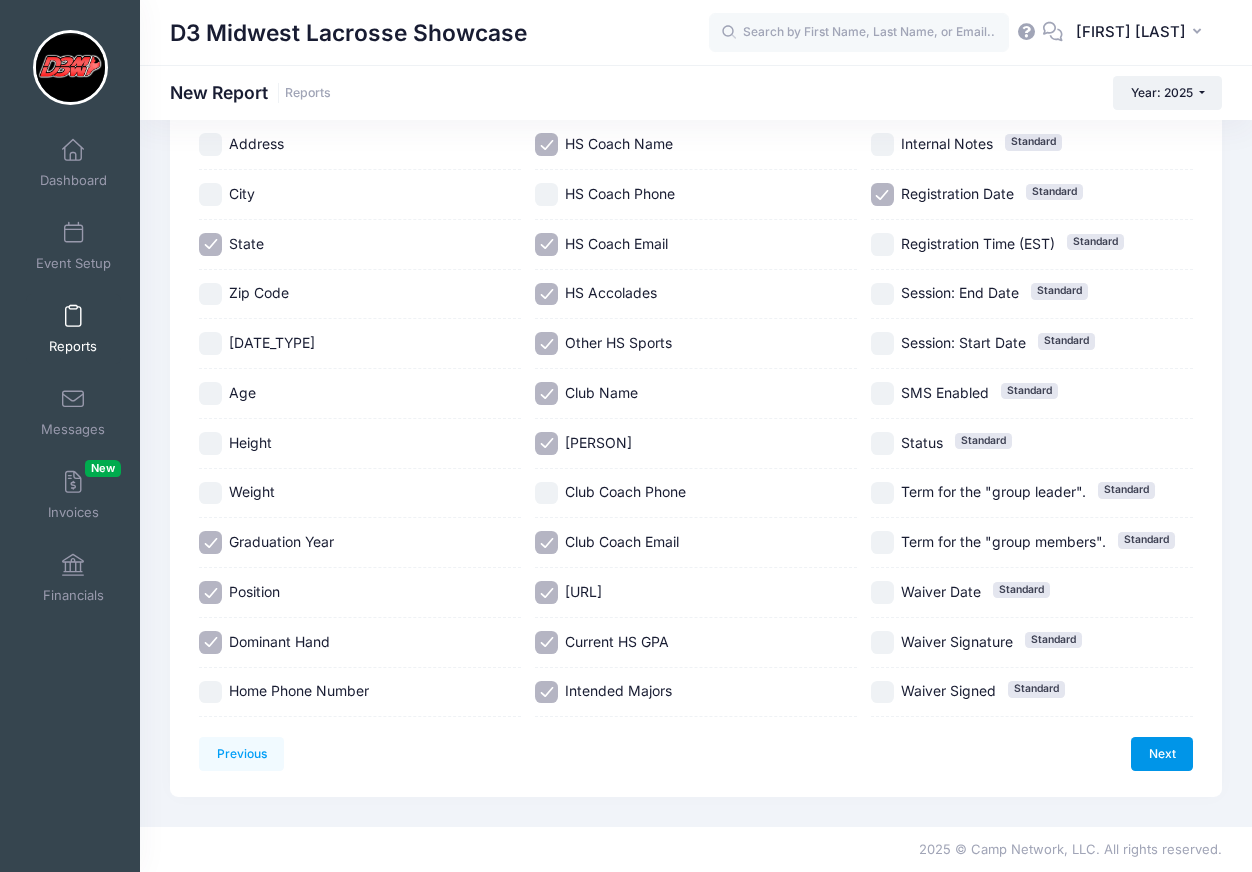 click on "Next" at bounding box center (1162, 754) 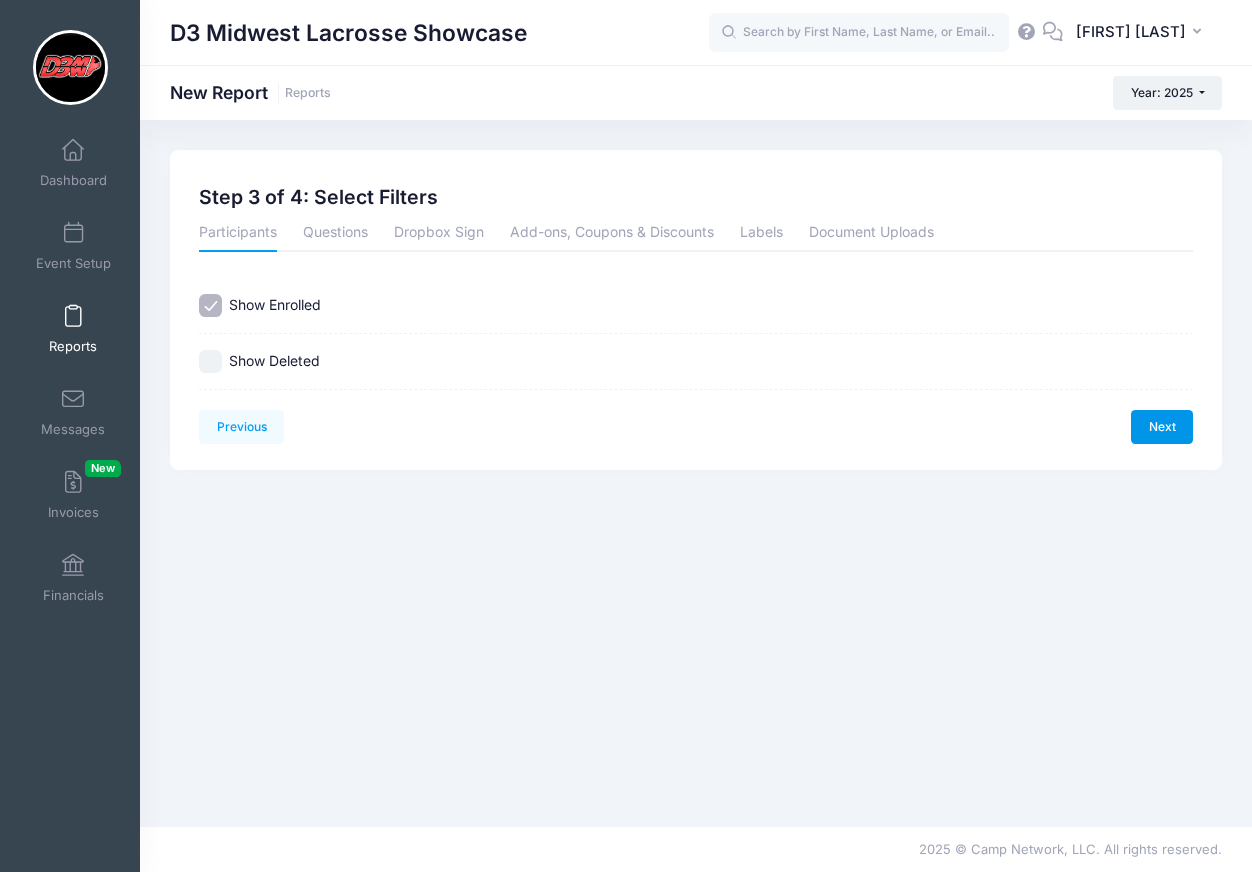 click on "Next" at bounding box center (1162, 427) 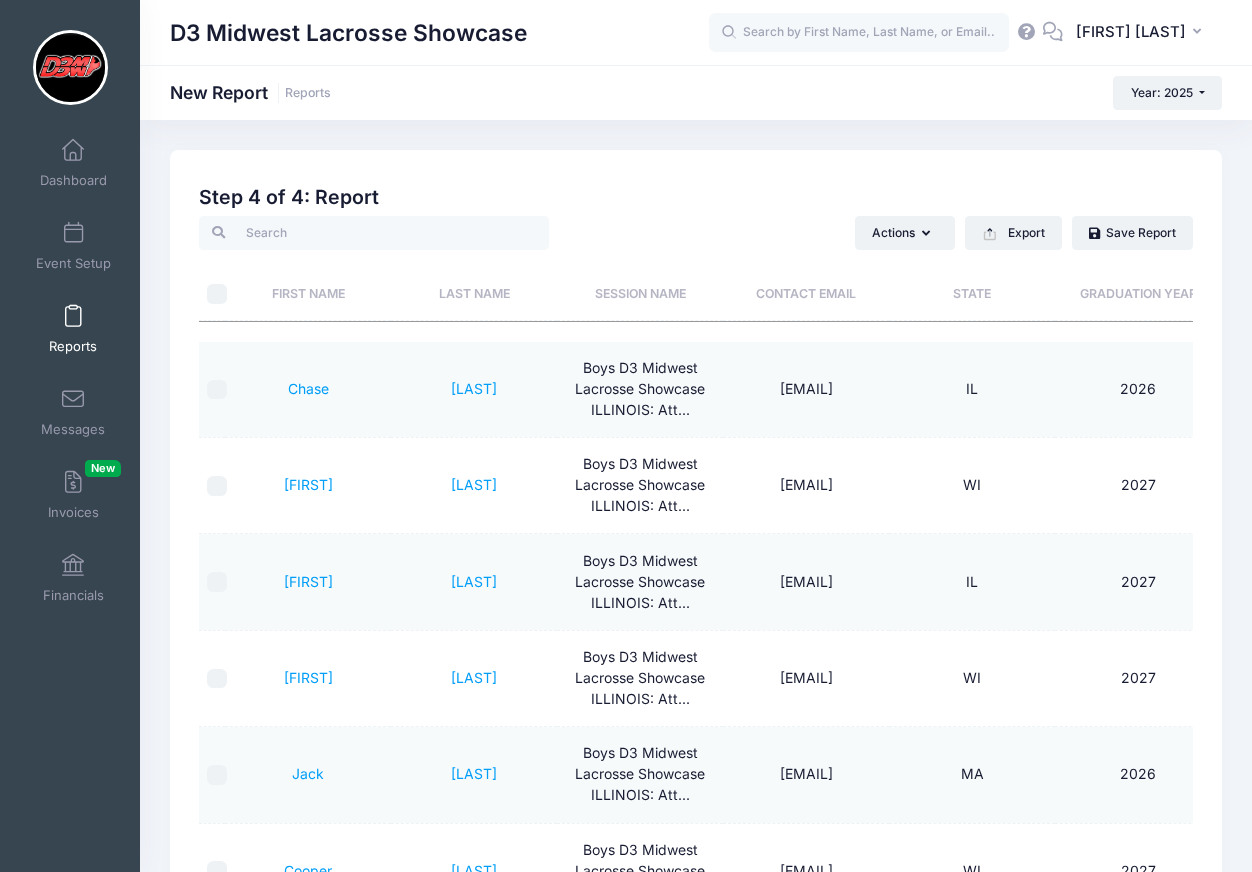 click at bounding box center (217, 294) 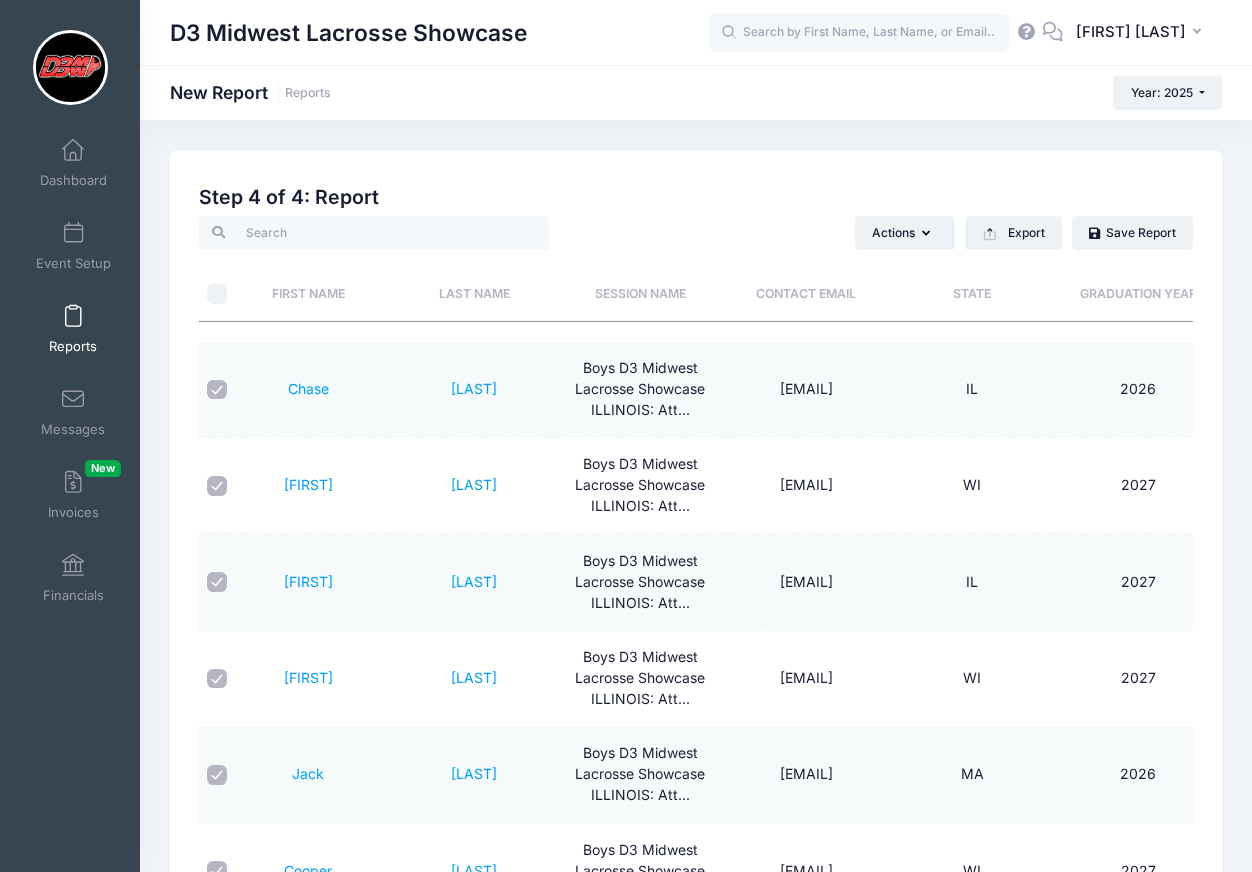 checkbox on "true" 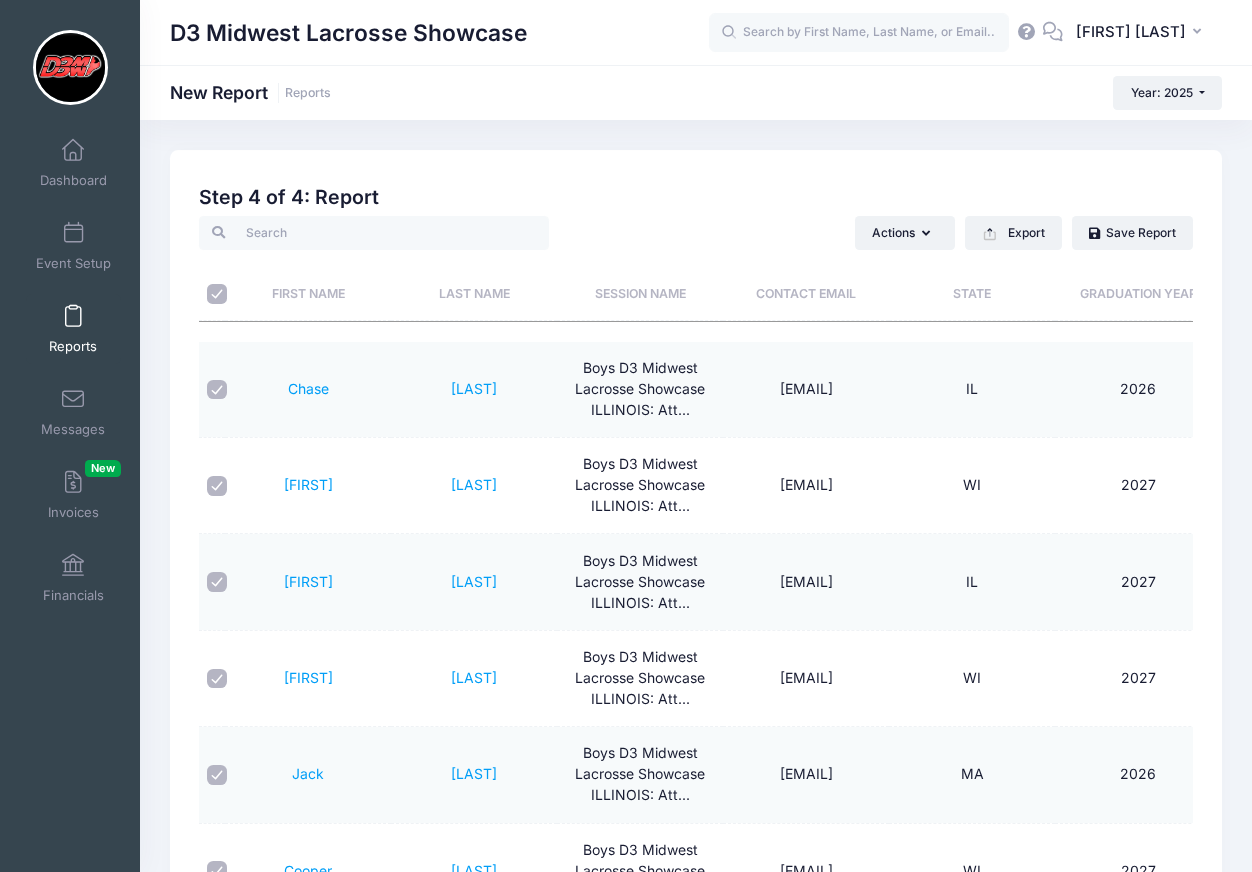 checkbox on "true" 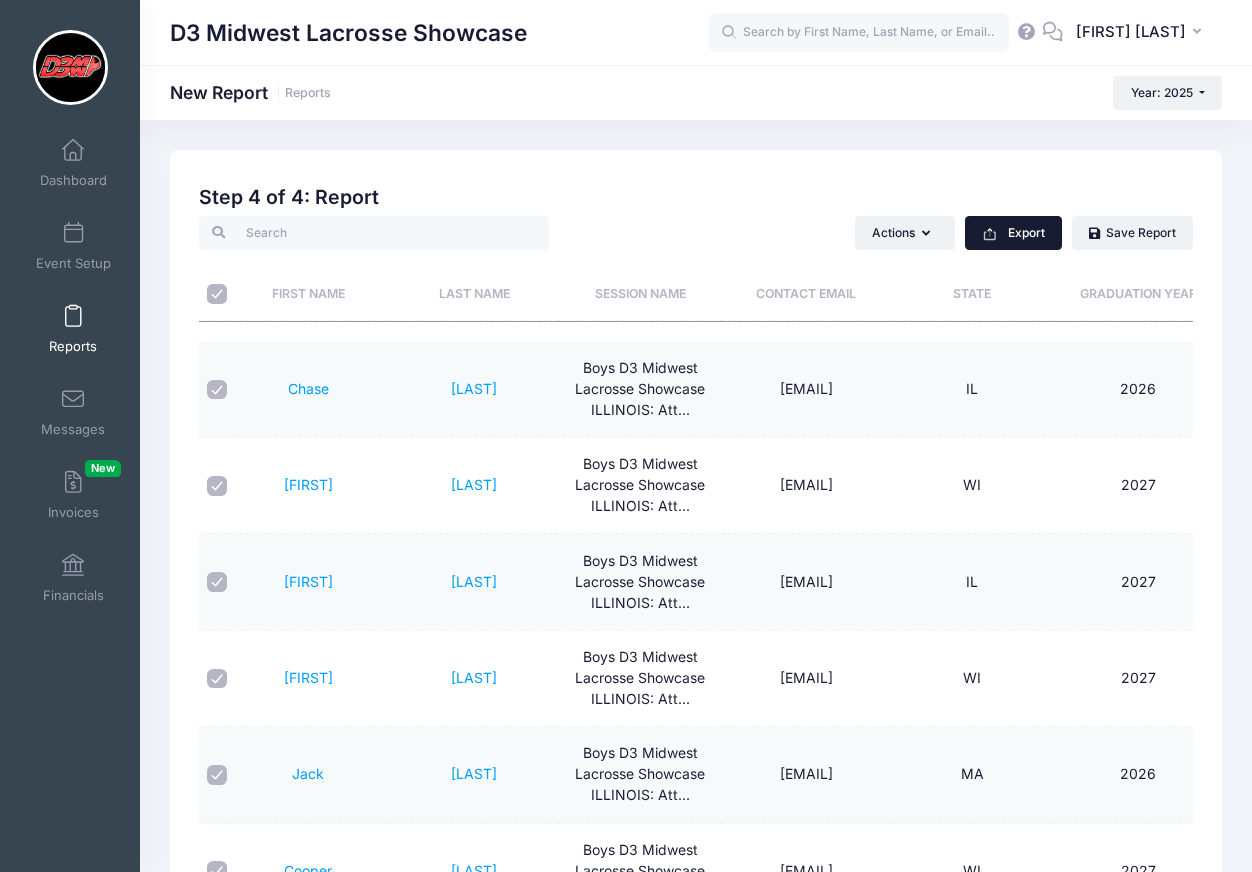 click on "Export" at bounding box center [1013, 233] 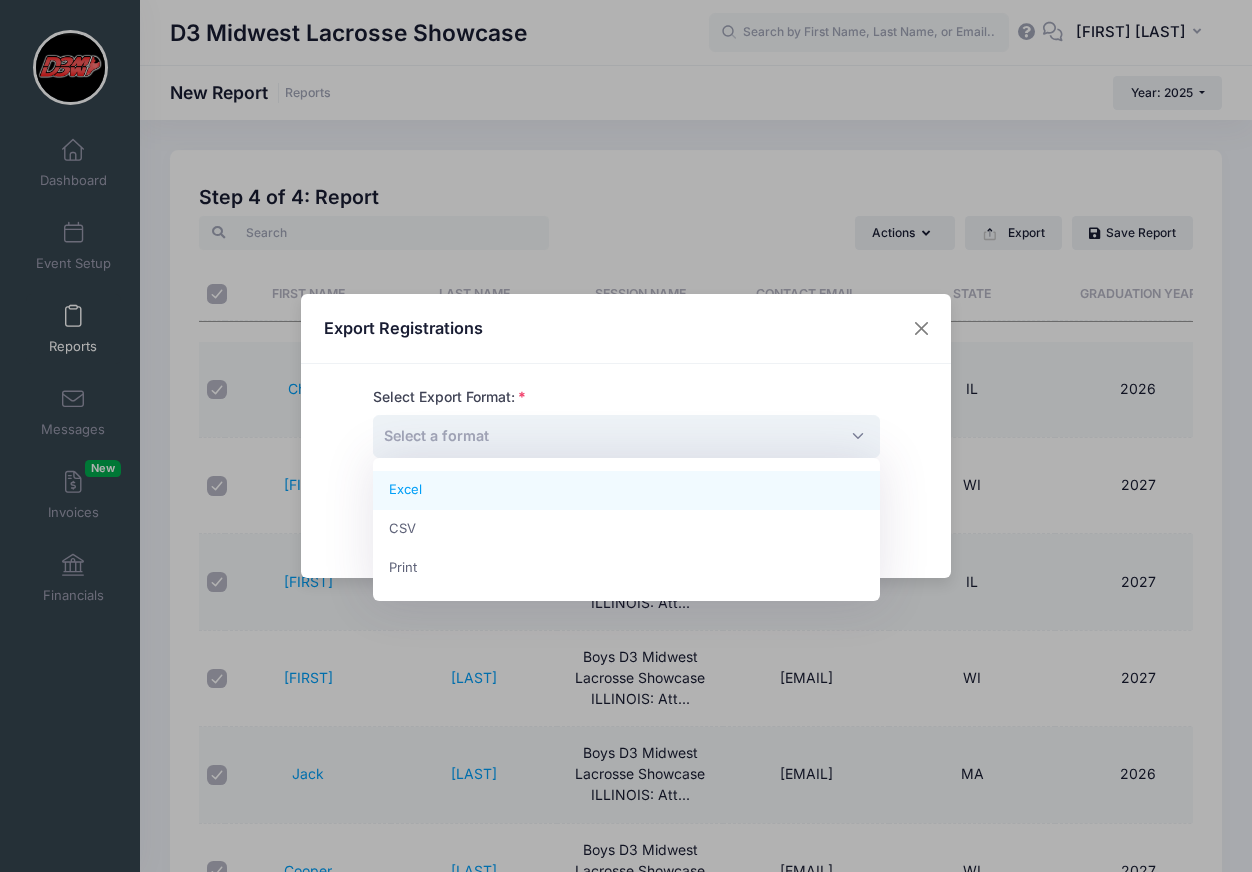 click on "Select a format" at bounding box center [626, 436] 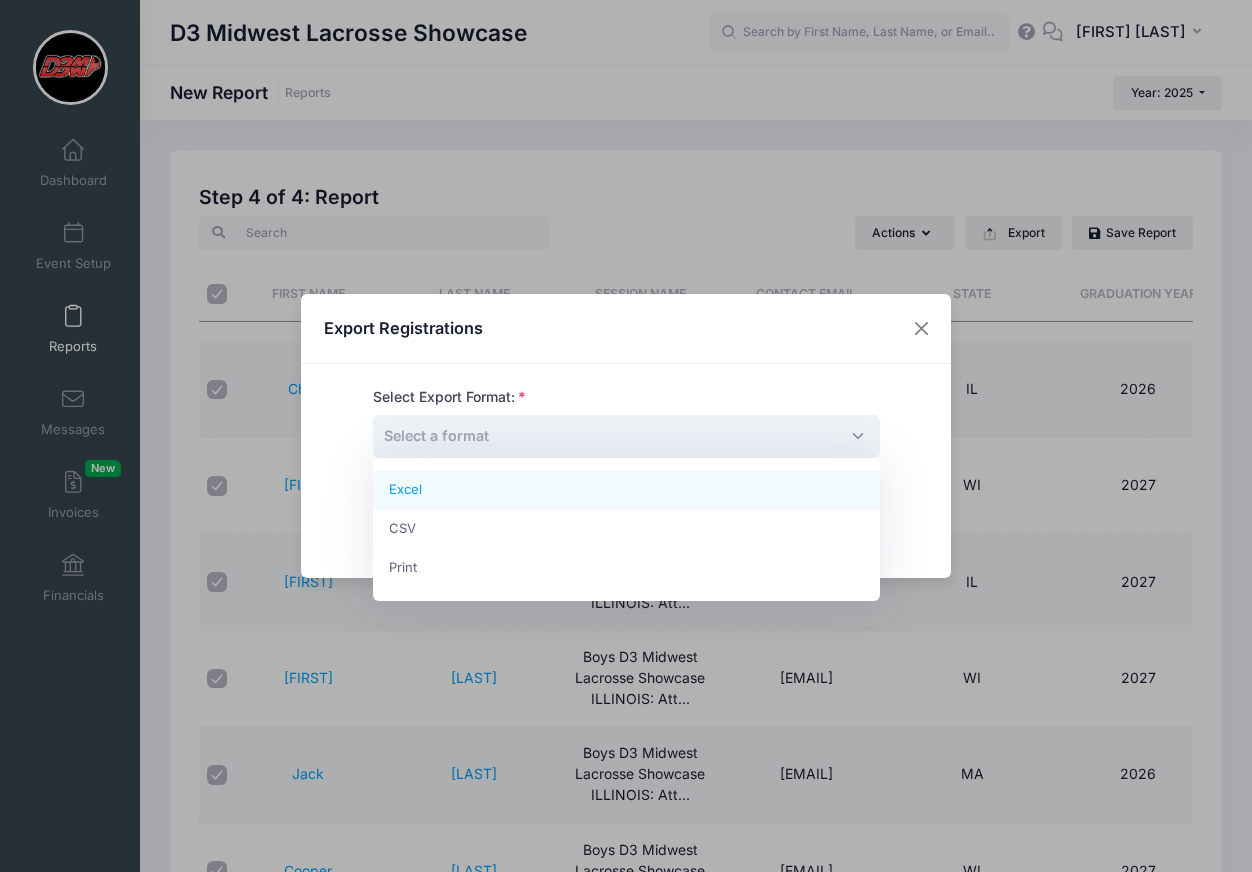 select on "excel" 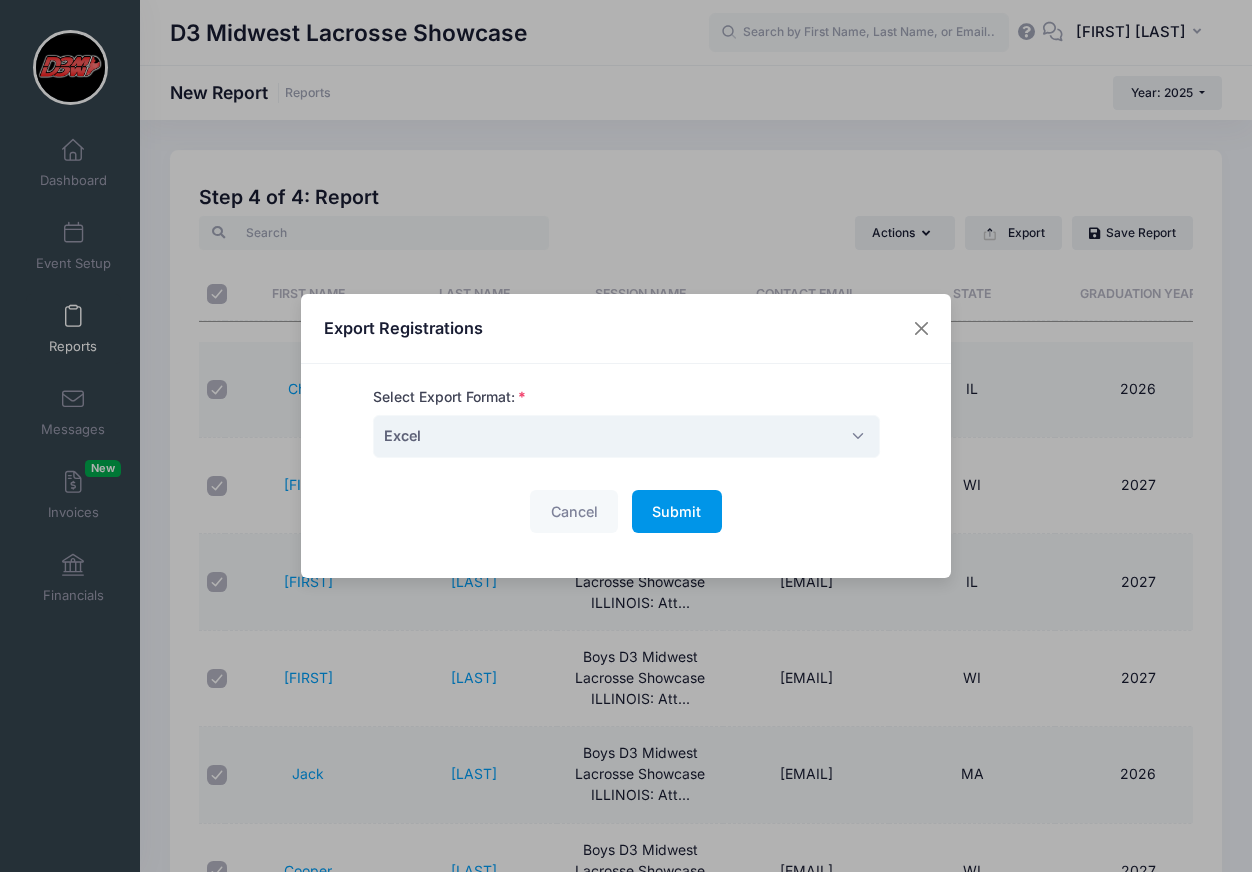 click on "Submit
Please wait..." at bounding box center (677, 511) 